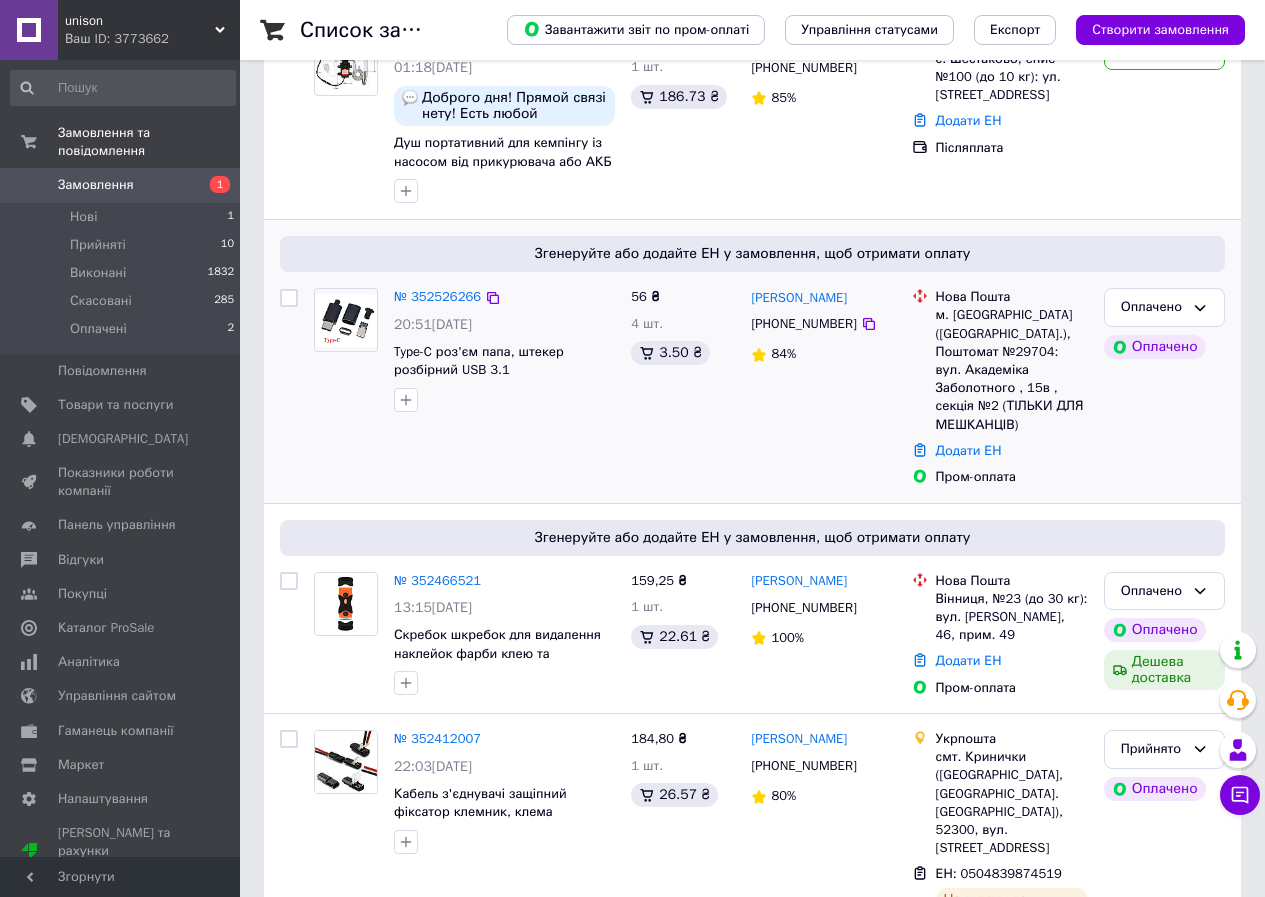 scroll, scrollTop: 0, scrollLeft: 0, axis: both 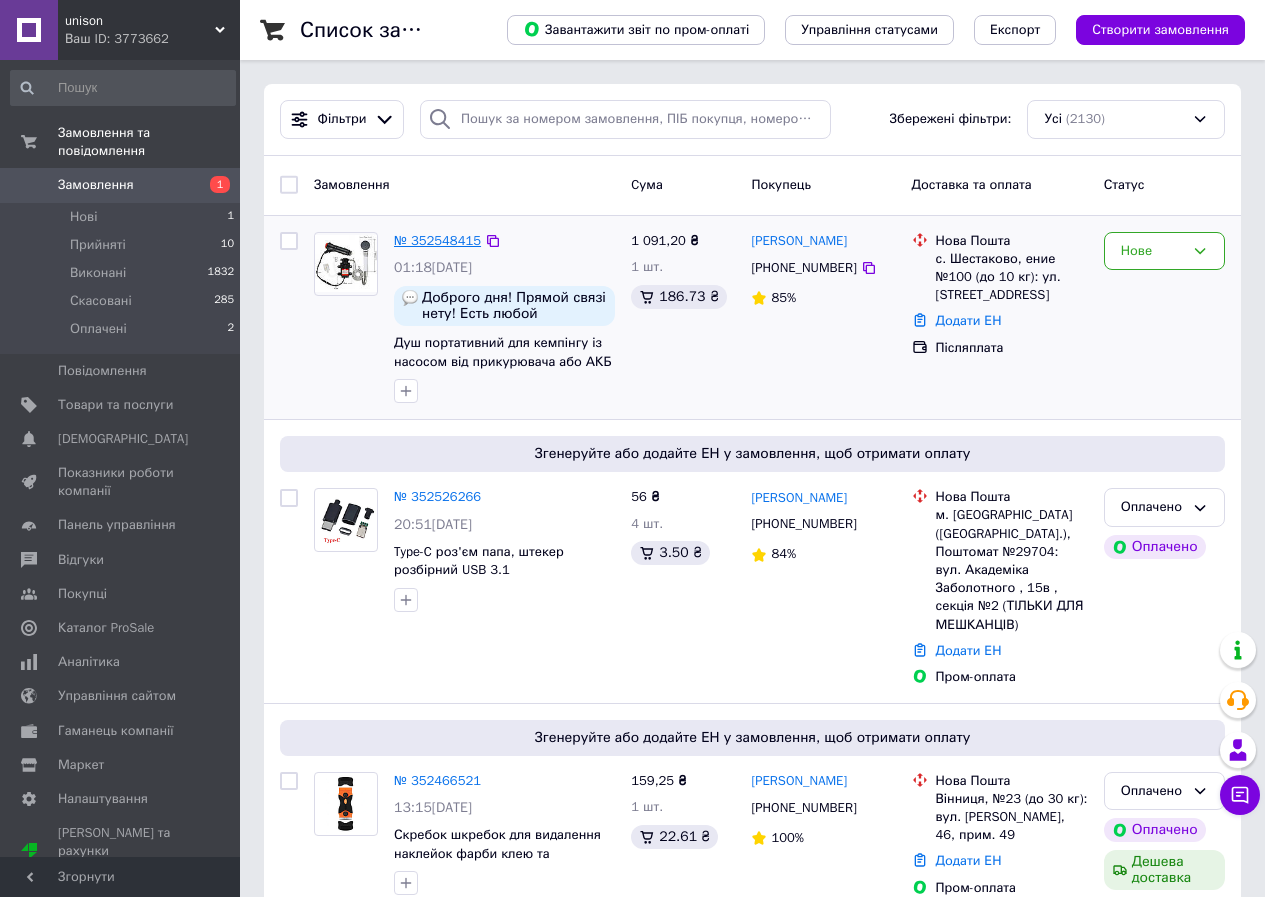 click on "№ 352548415" at bounding box center [437, 240] 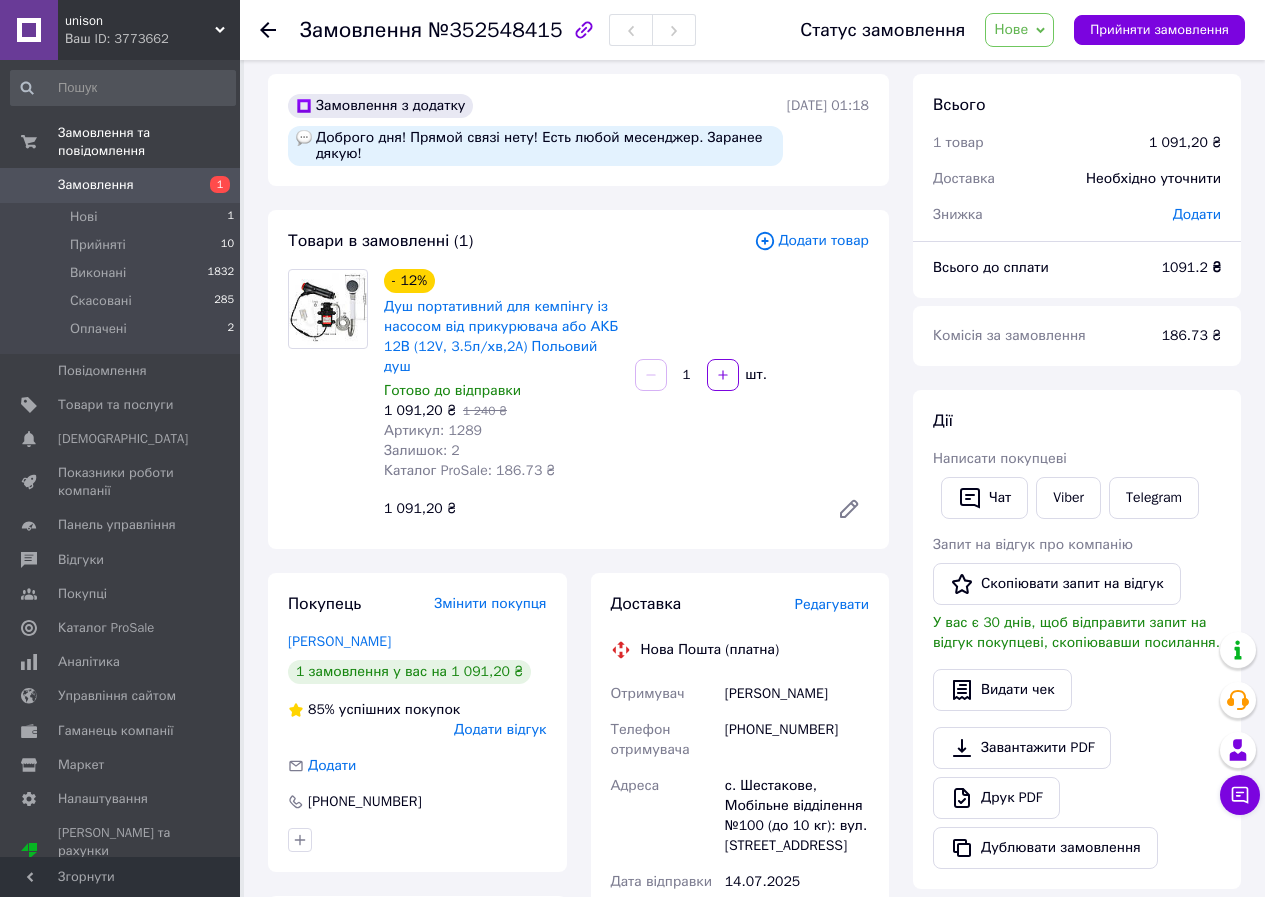 scroll, scrollTop: 0, scrollLeft: 0, axis: both 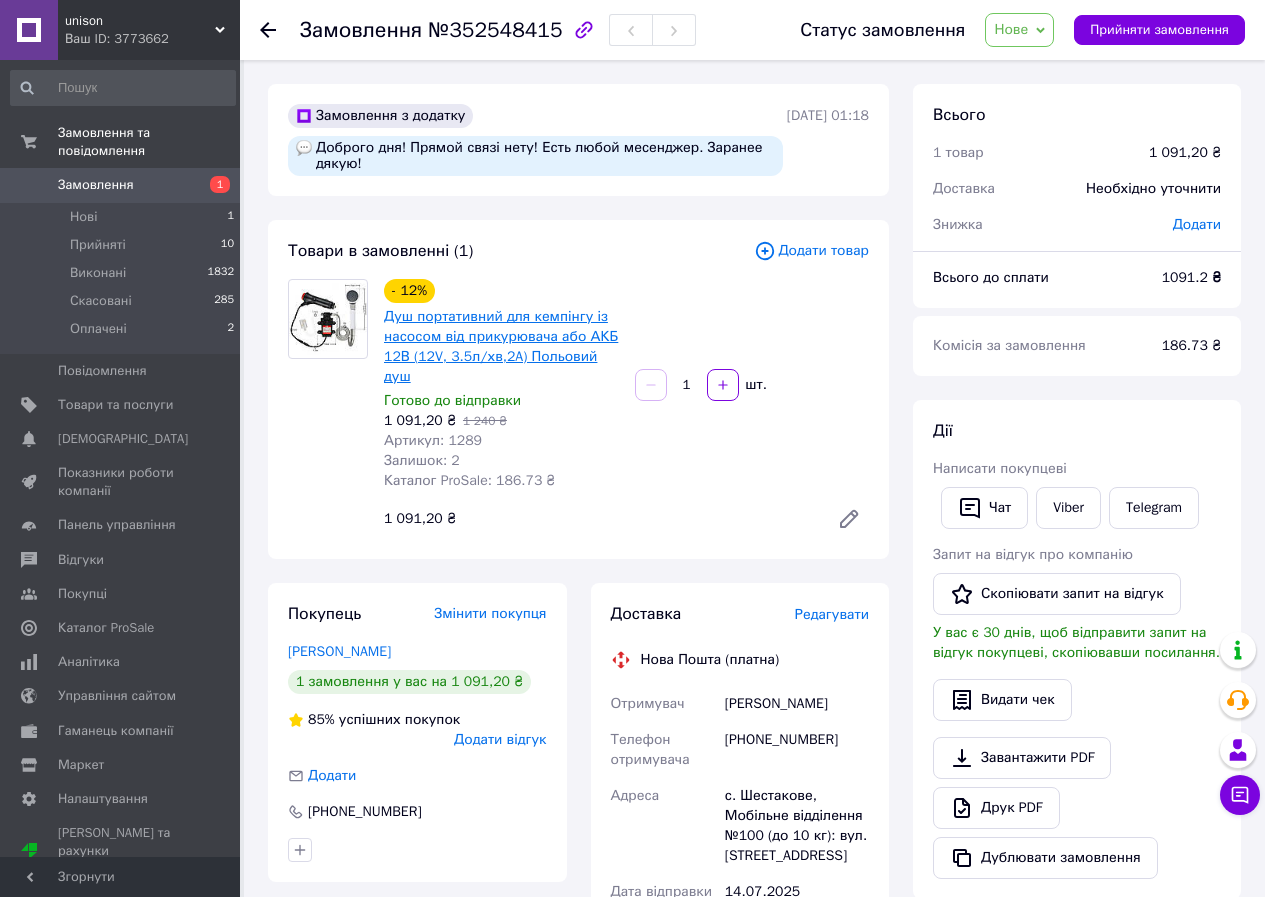 click on "Душ портативний для кемпінгу із насосом від прикурювача або АКБ 12В (12V, 3.5л/хв,2A)  Польовий душ" at bounding box center [501, 346] 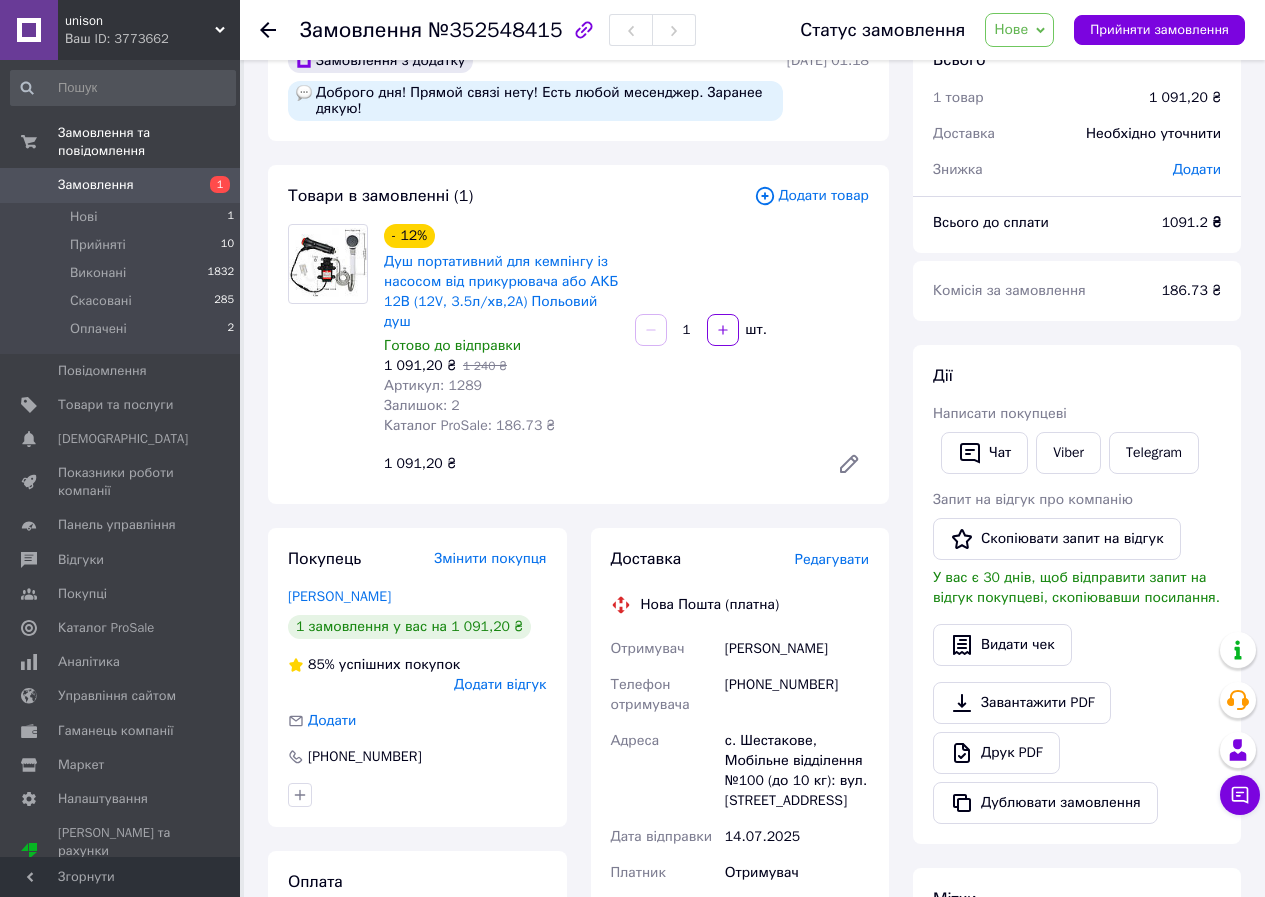 scroll, scrollTop: 0, scrollLeft: 0, axis: both 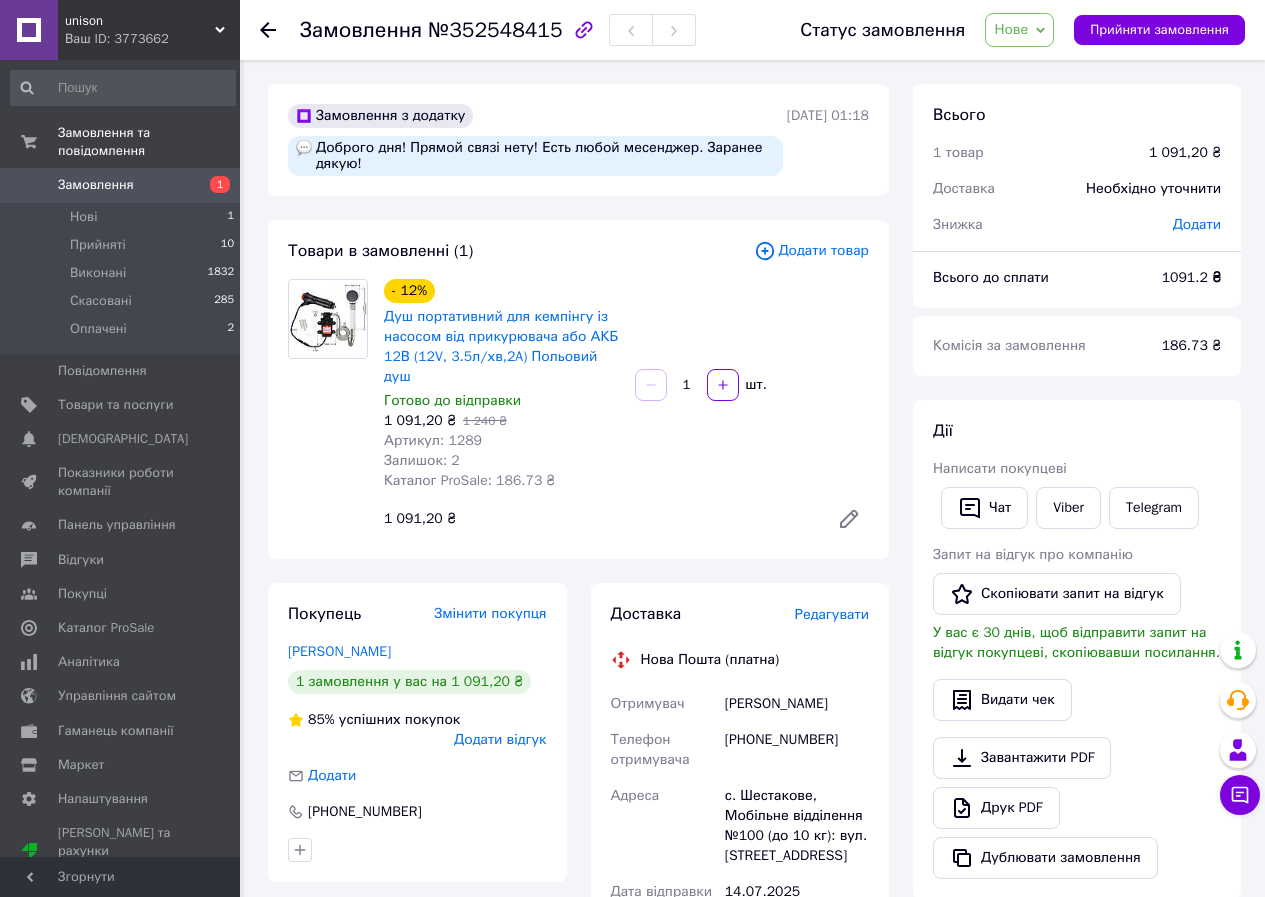 click on "Замовлення" at bounding box center (96, 185) 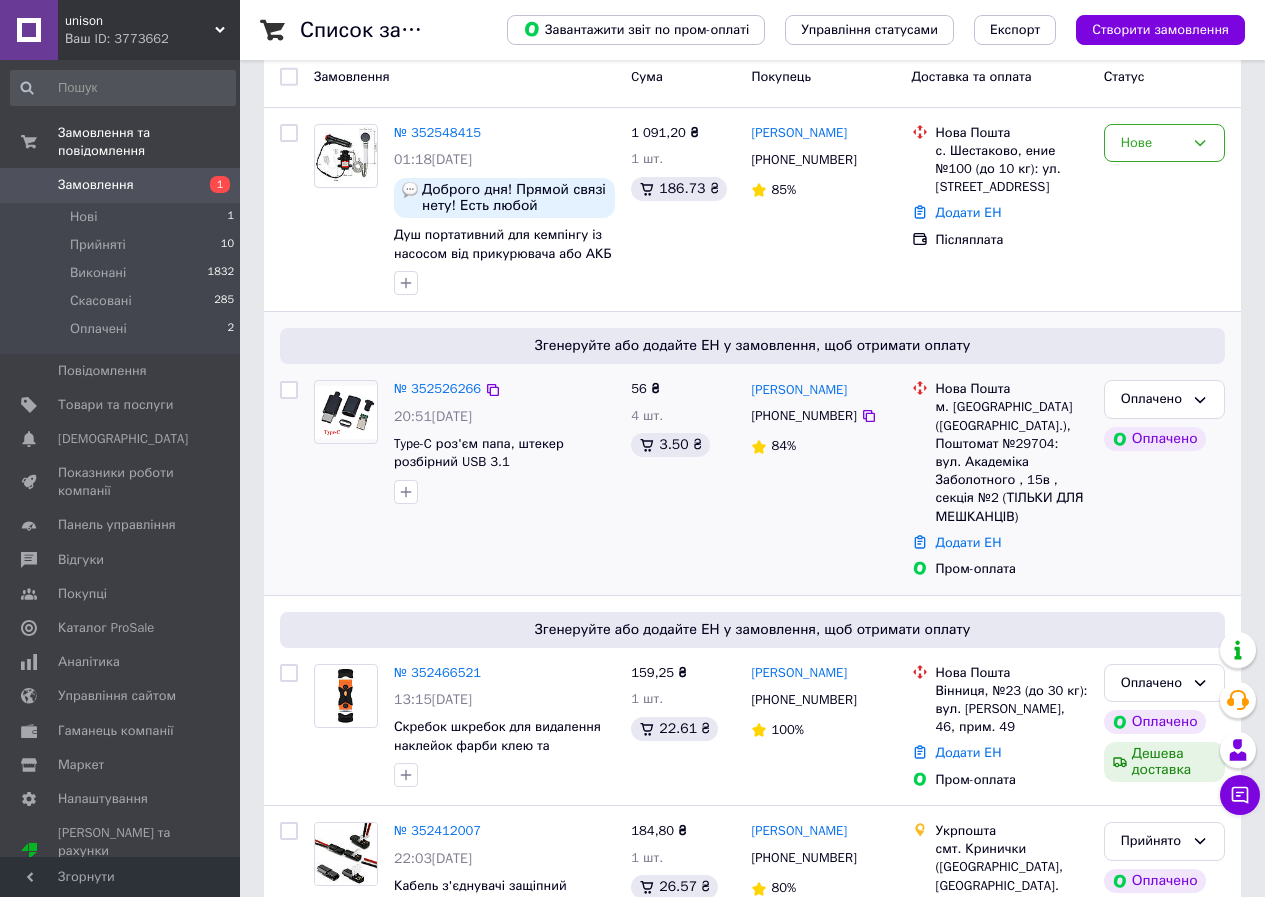 scroll, scrollTop: 300, scrollLeft: 0, axis: vertical 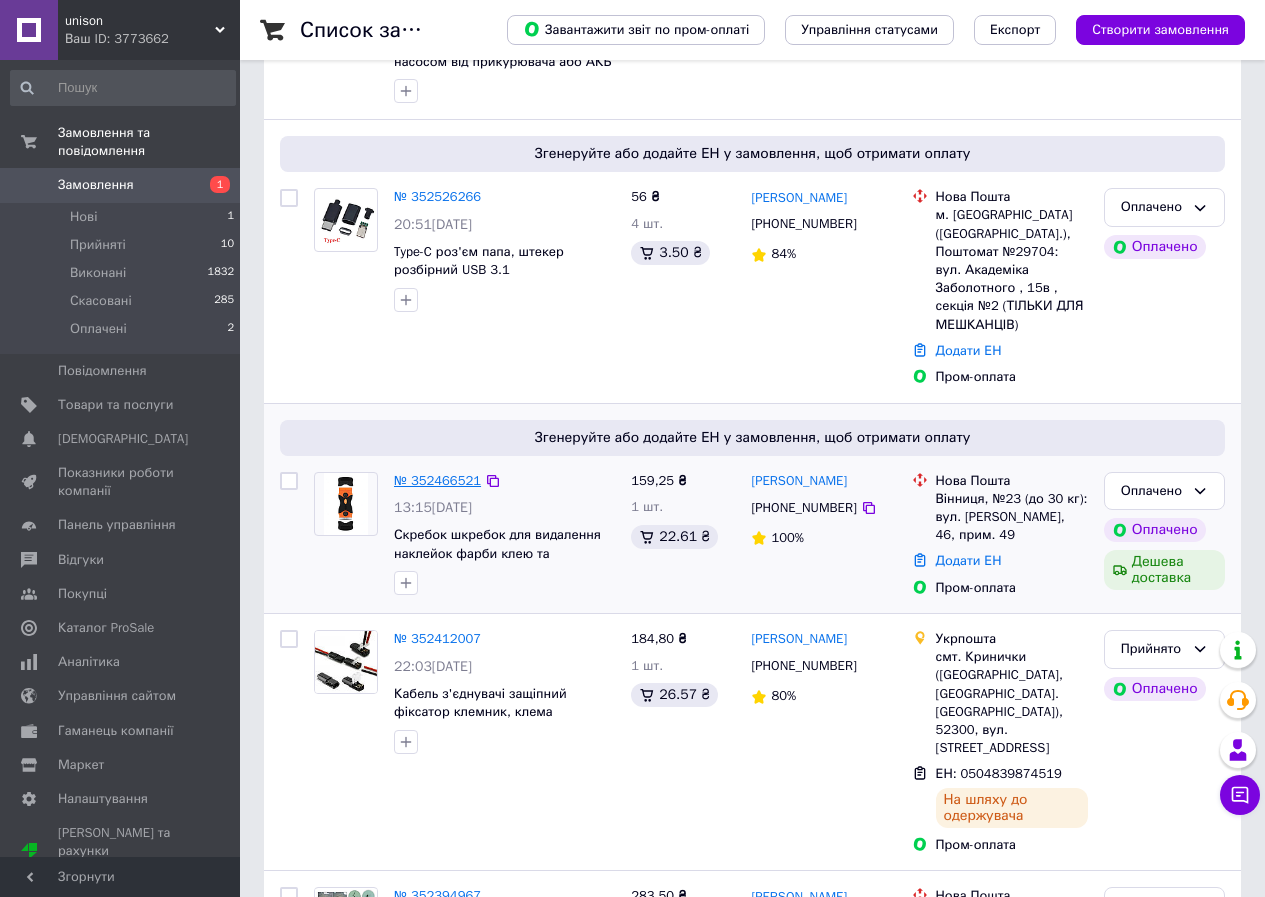 click on "№ 352466521" at bounding box center [437, 480] 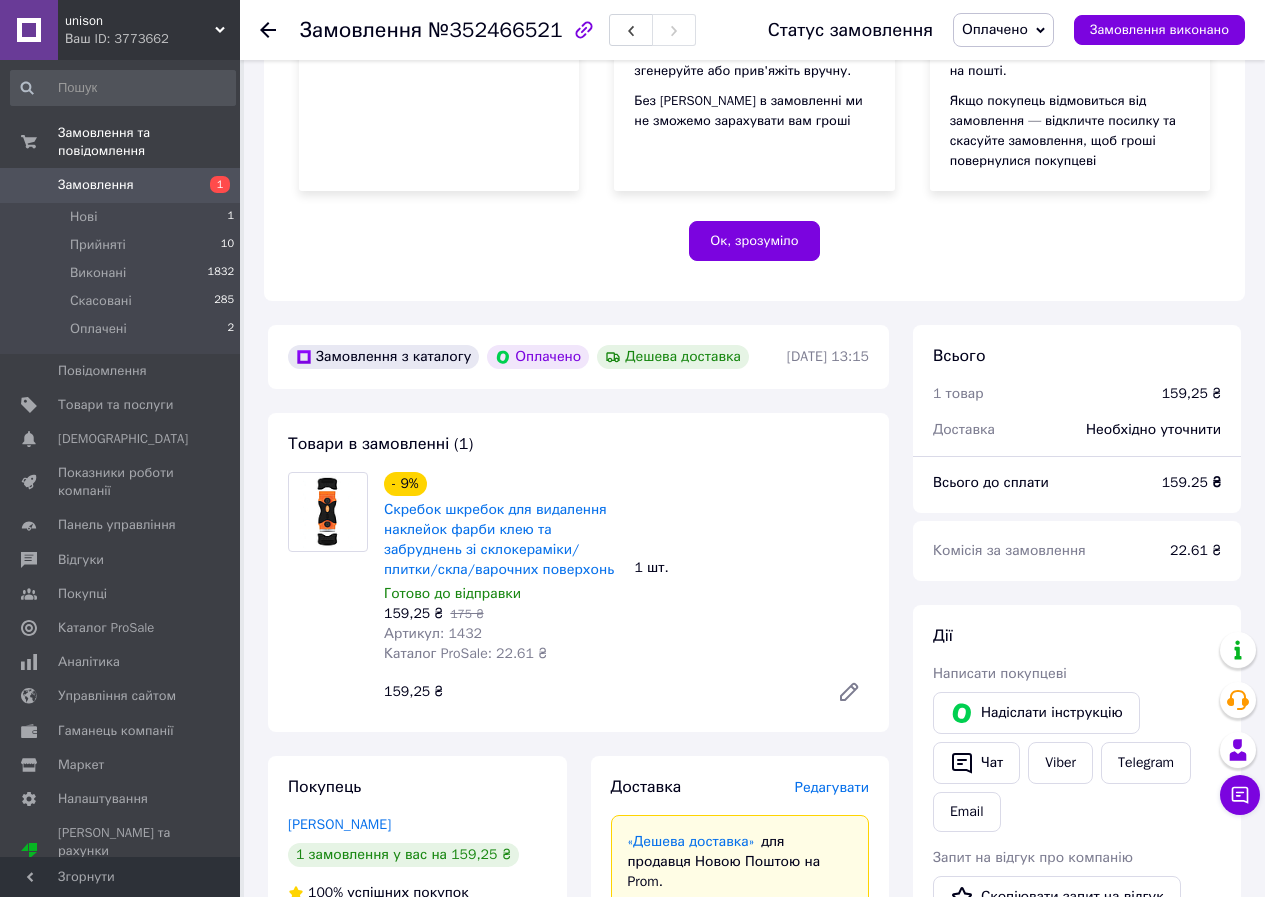 scroll, scrollTop: 400, scrollLeft: 0, axis: vertical 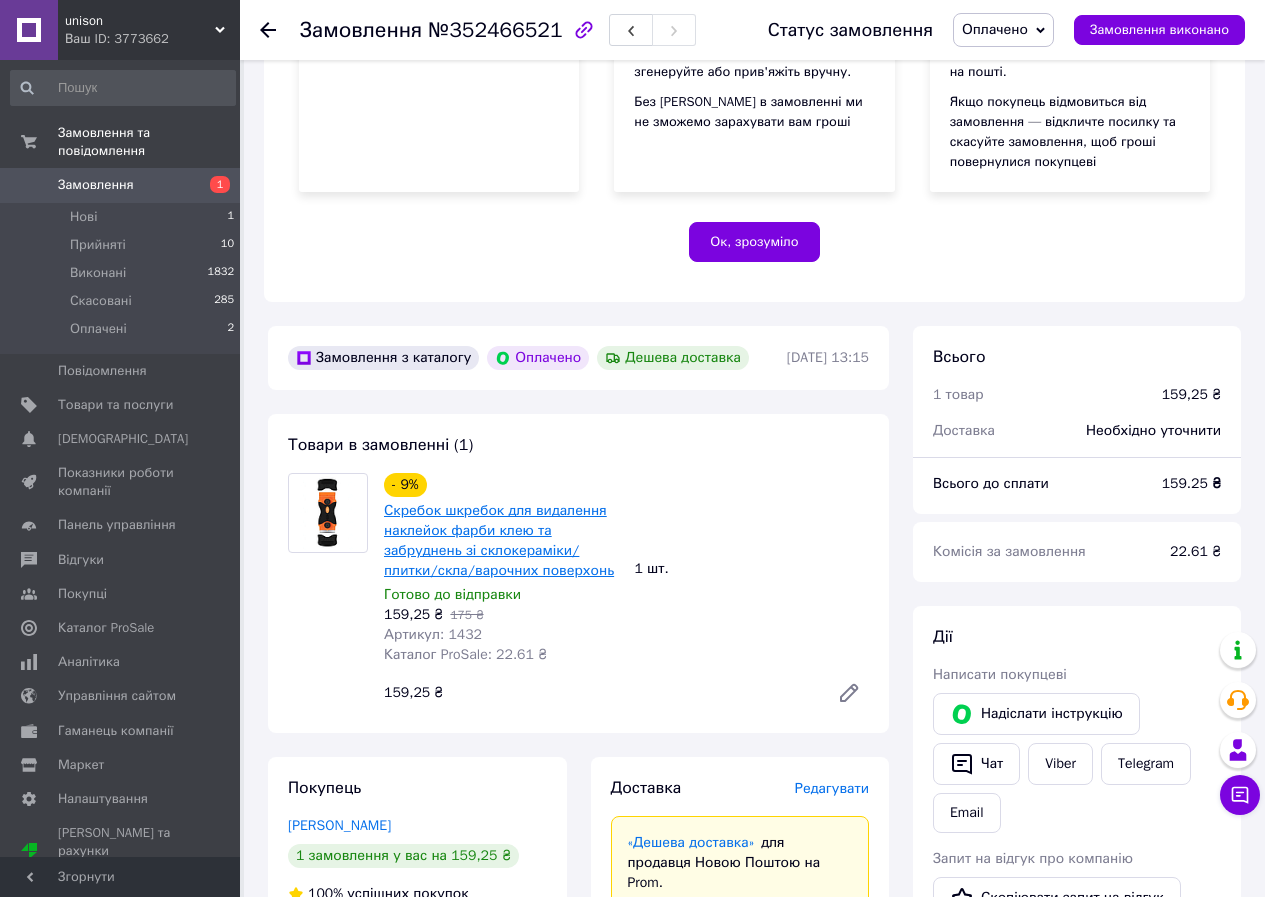 click on "Скребок шкребок для видалення наклейок фарби клею та забруднень зі склокераміки/плитки/скла/варочних поверхонь" at bounding box center (499, 540) 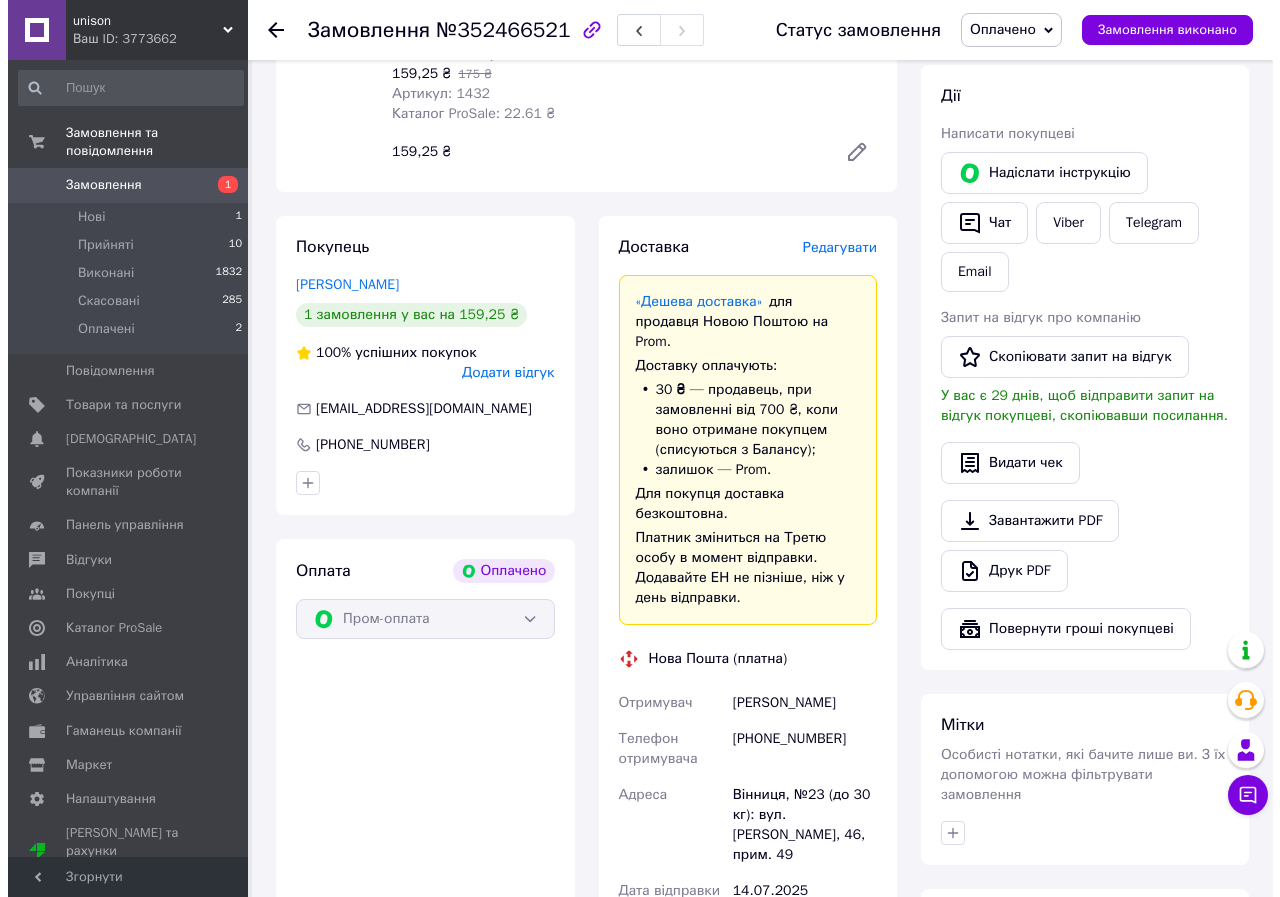 scroll, scrollTop: 1000, scrollLeft: 0, axis: vertical 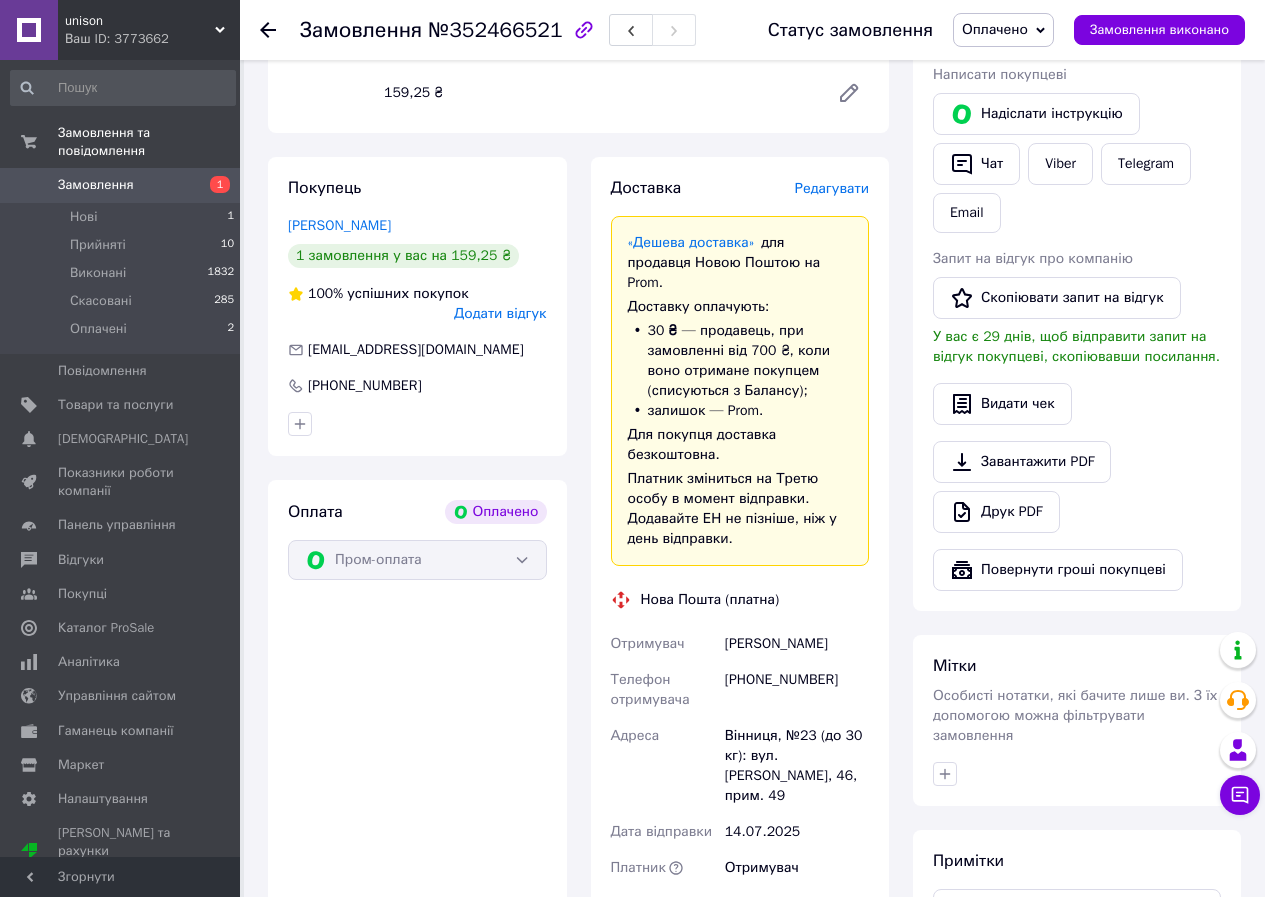 click on "Редагувати" at bounding box center [832, 188] 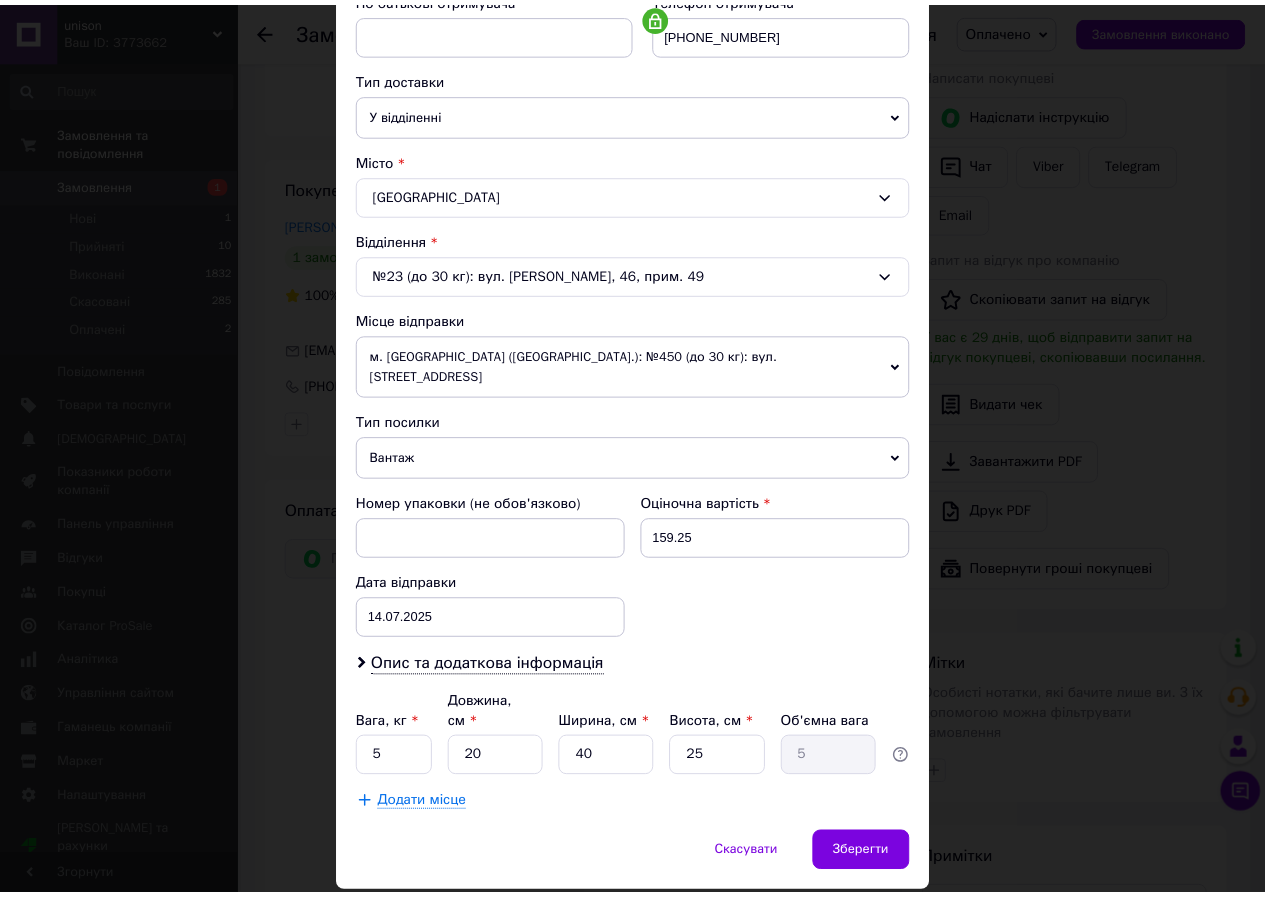 scroll, scrollTop: 431, scrollLeft: 0, axis: vertical 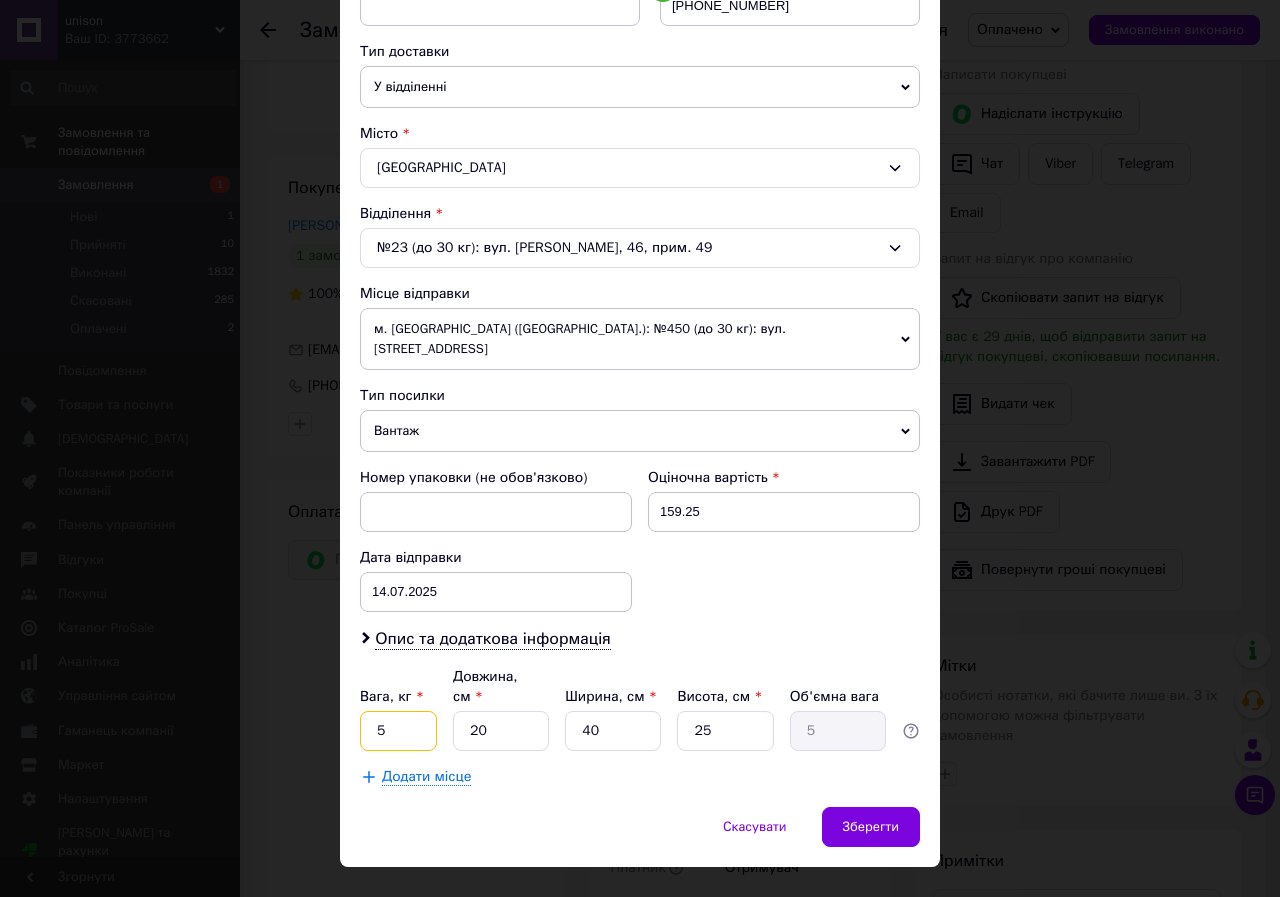 click on "5" at bounding box center (398, 731) 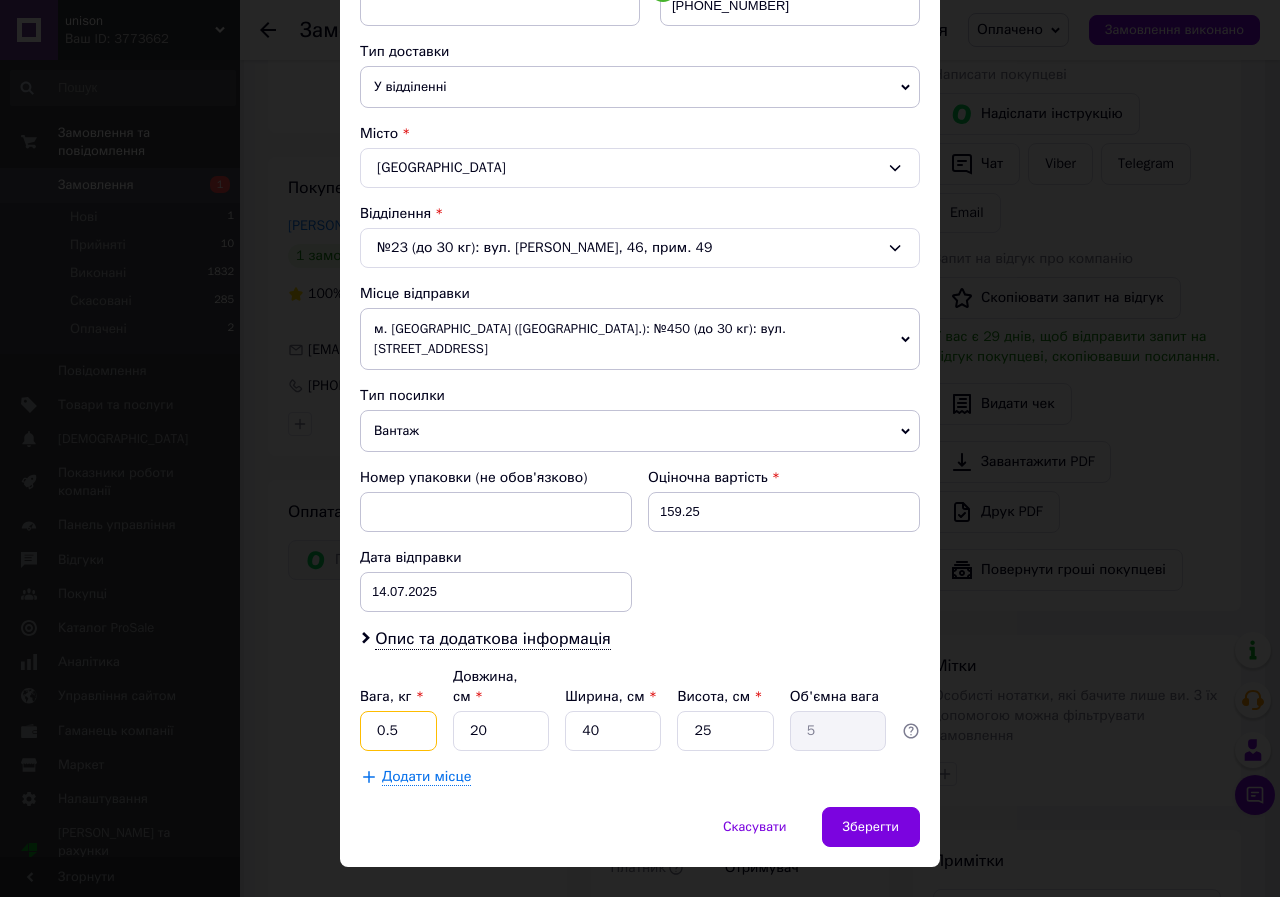 type on "0.5" 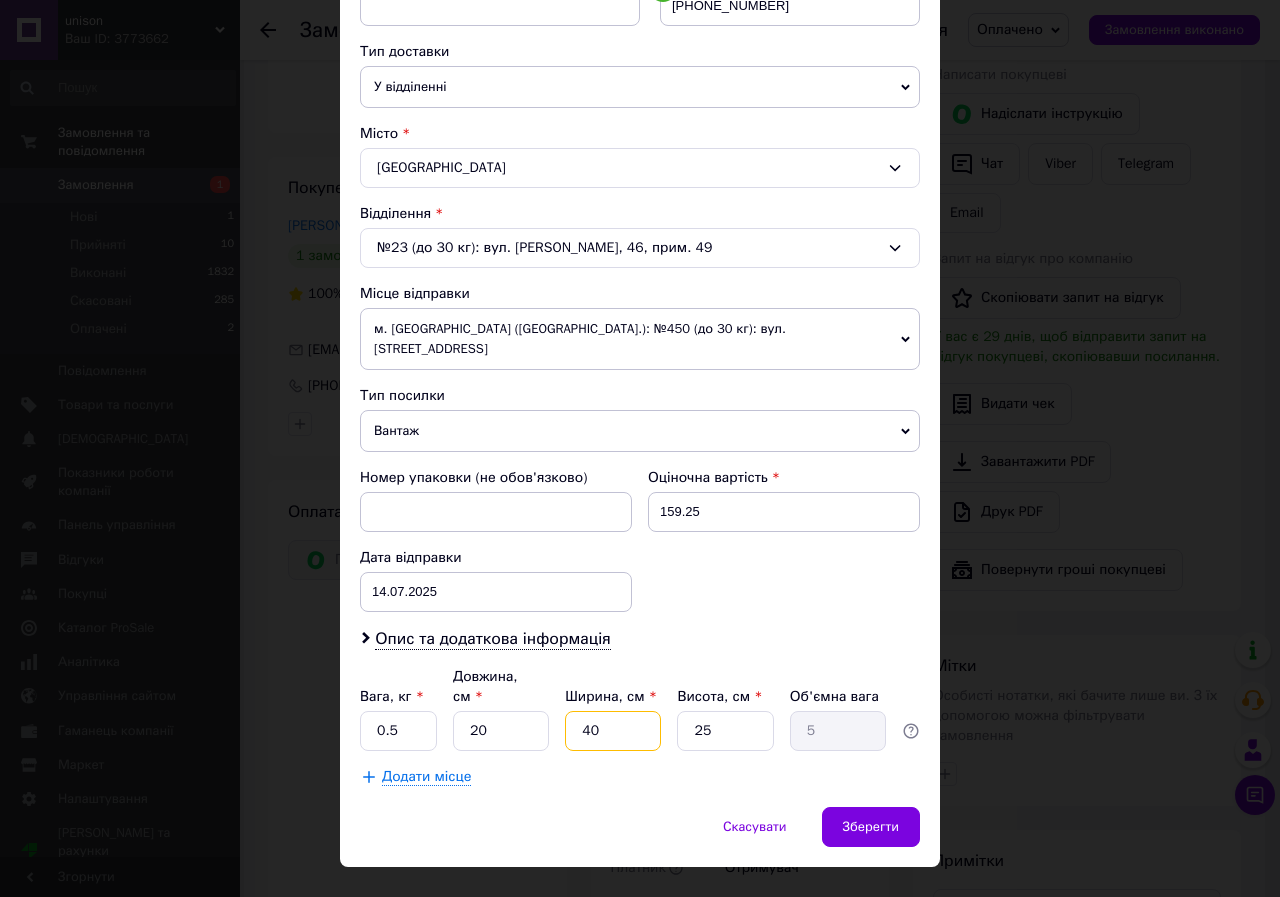 click on "40" at bounding box center (613, 731) 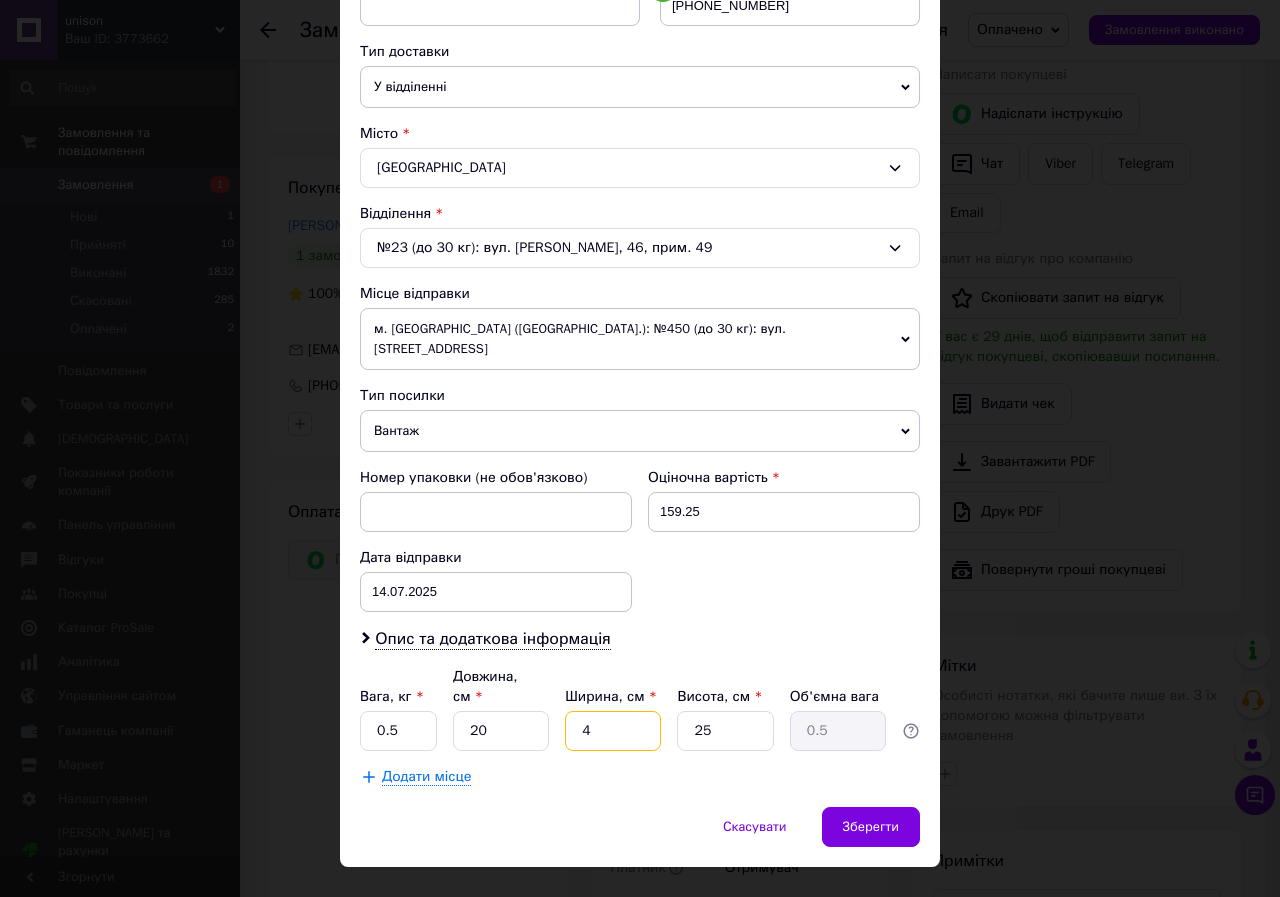 type 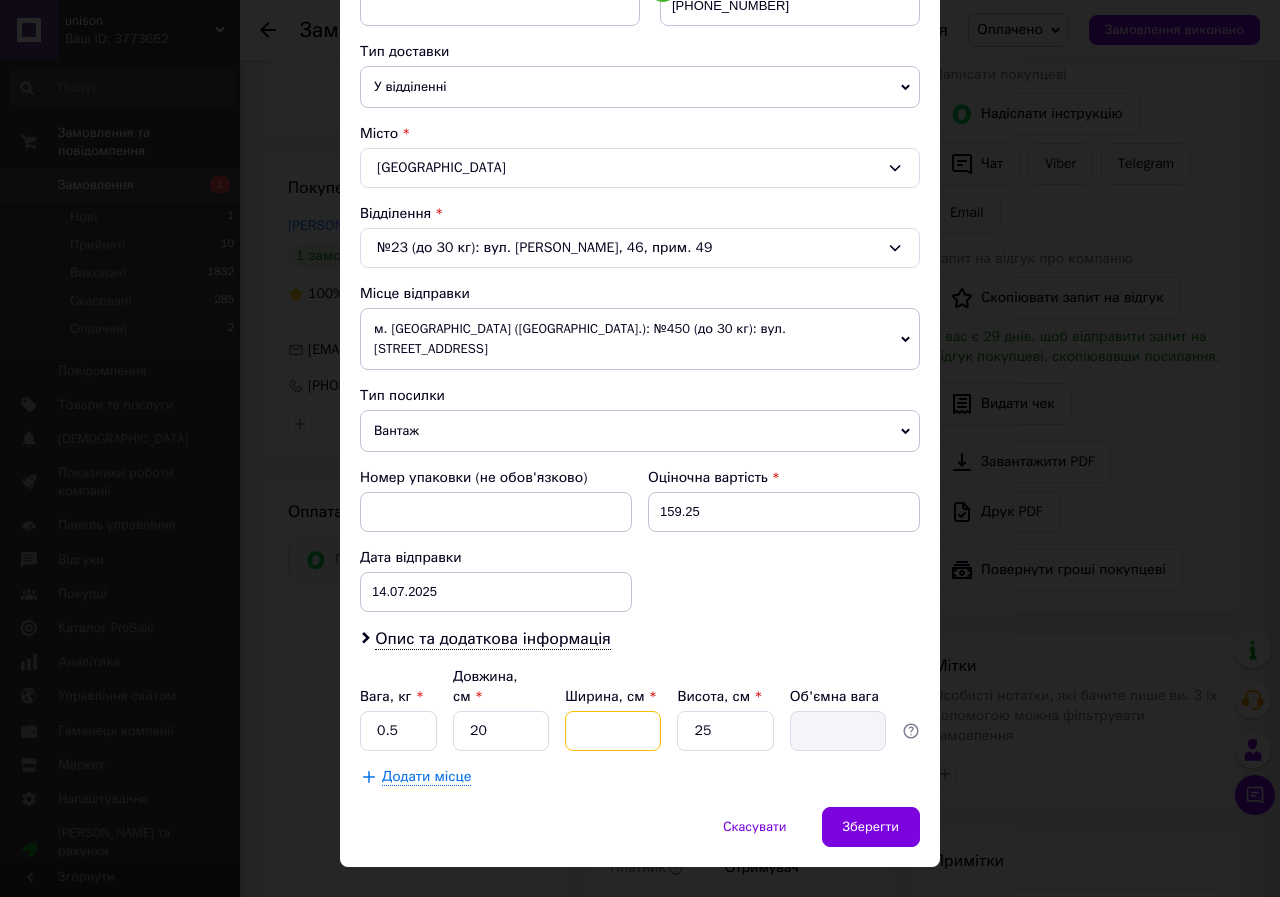 type on "1" 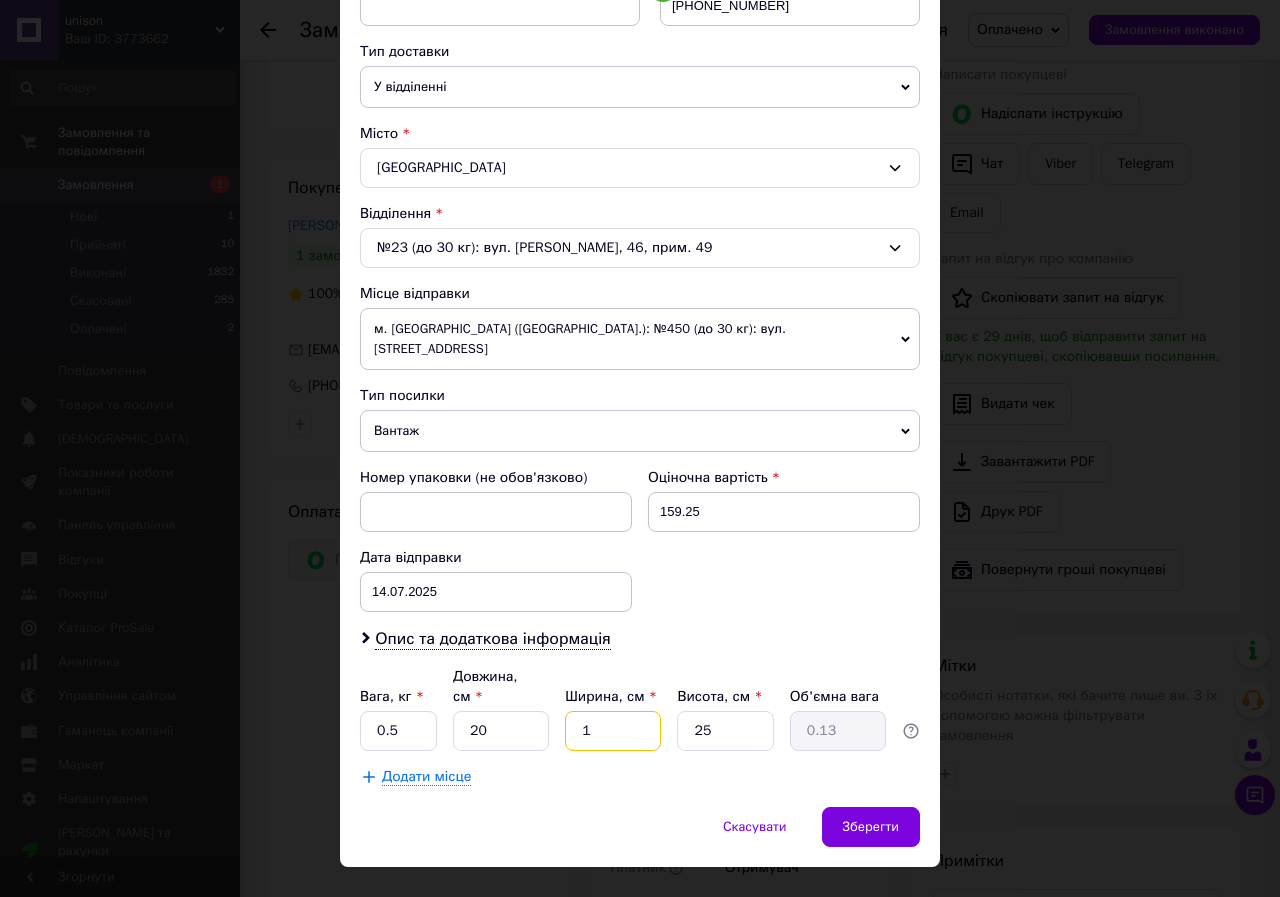 type on "17" 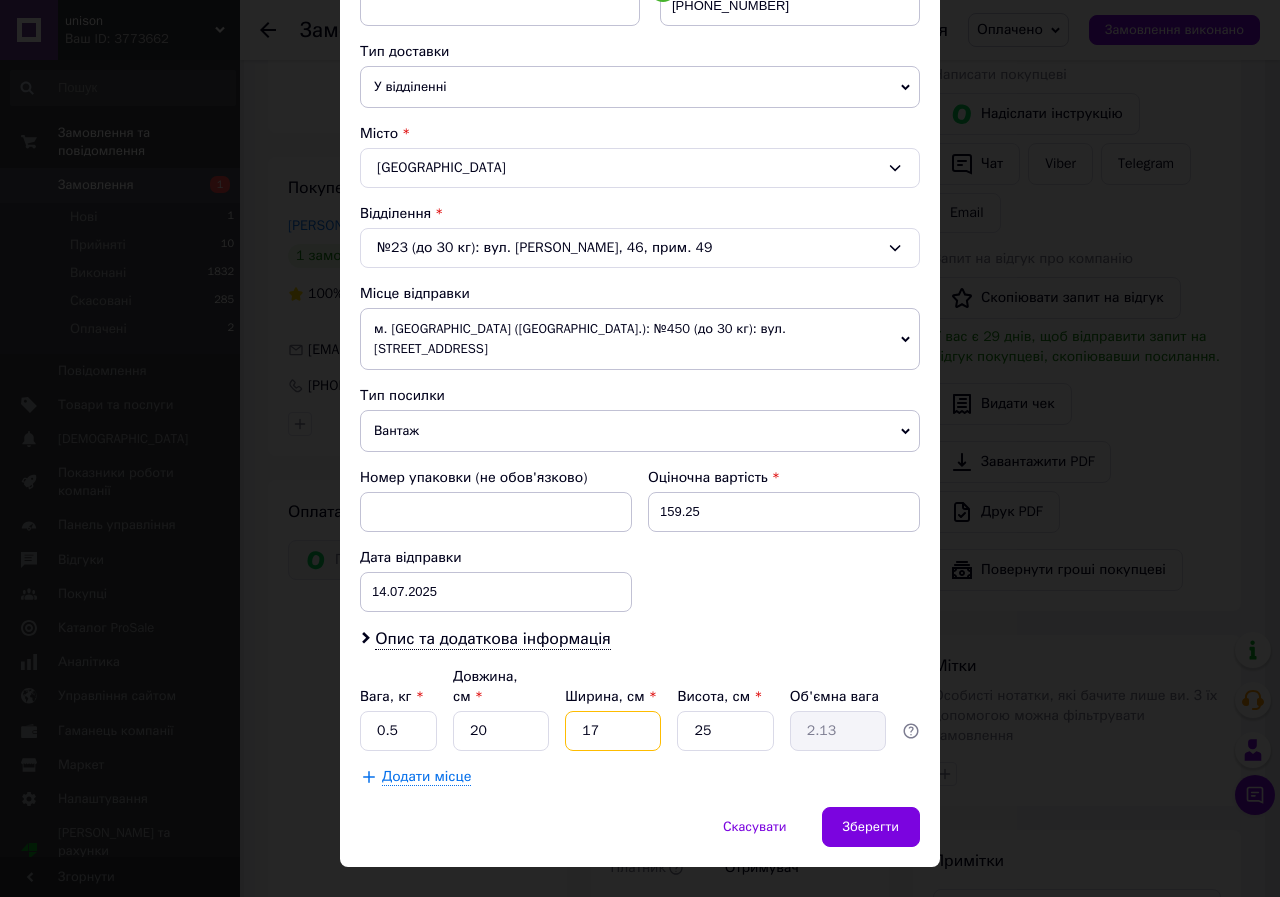 type on "17" 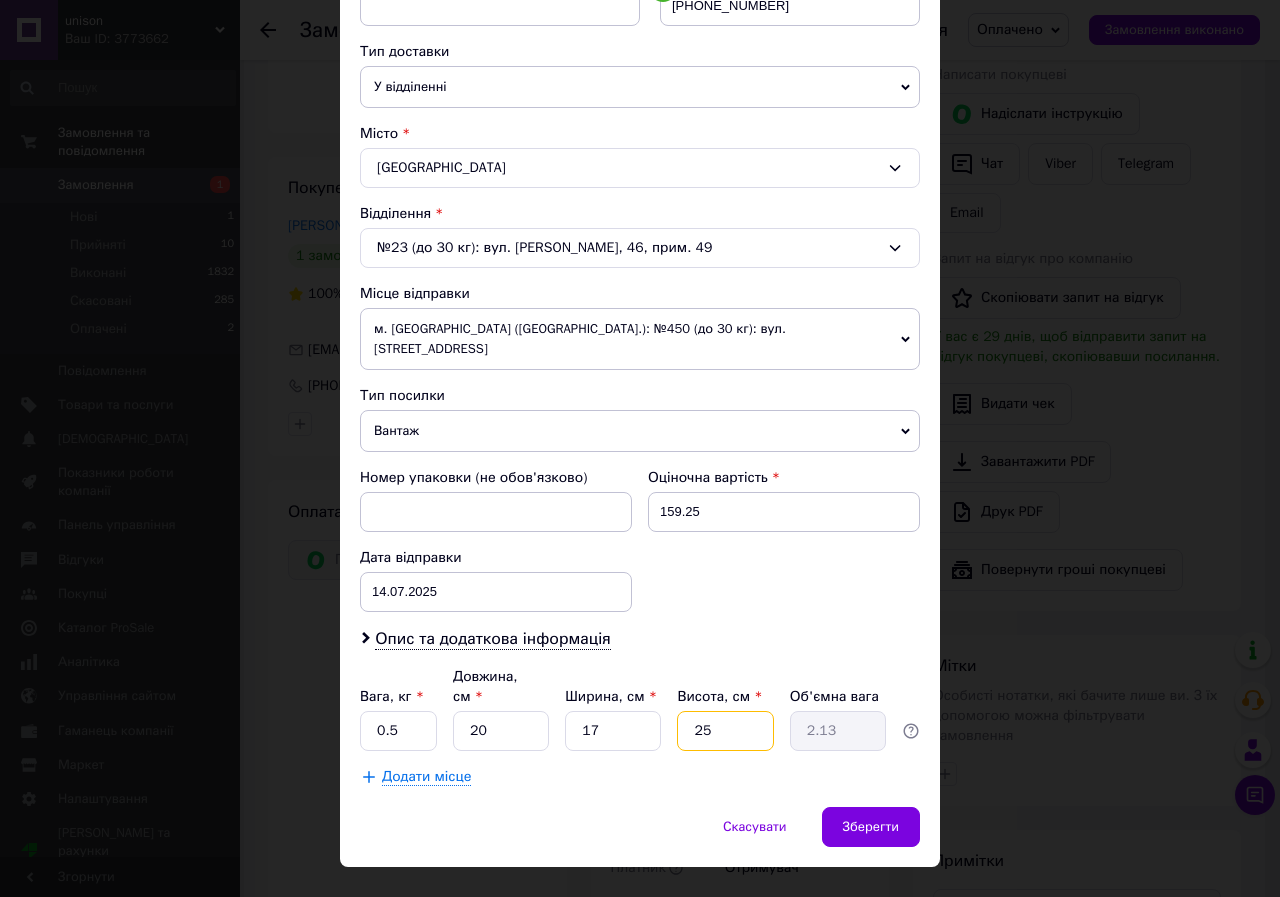 click on "25" at bounding box center [725, 731] 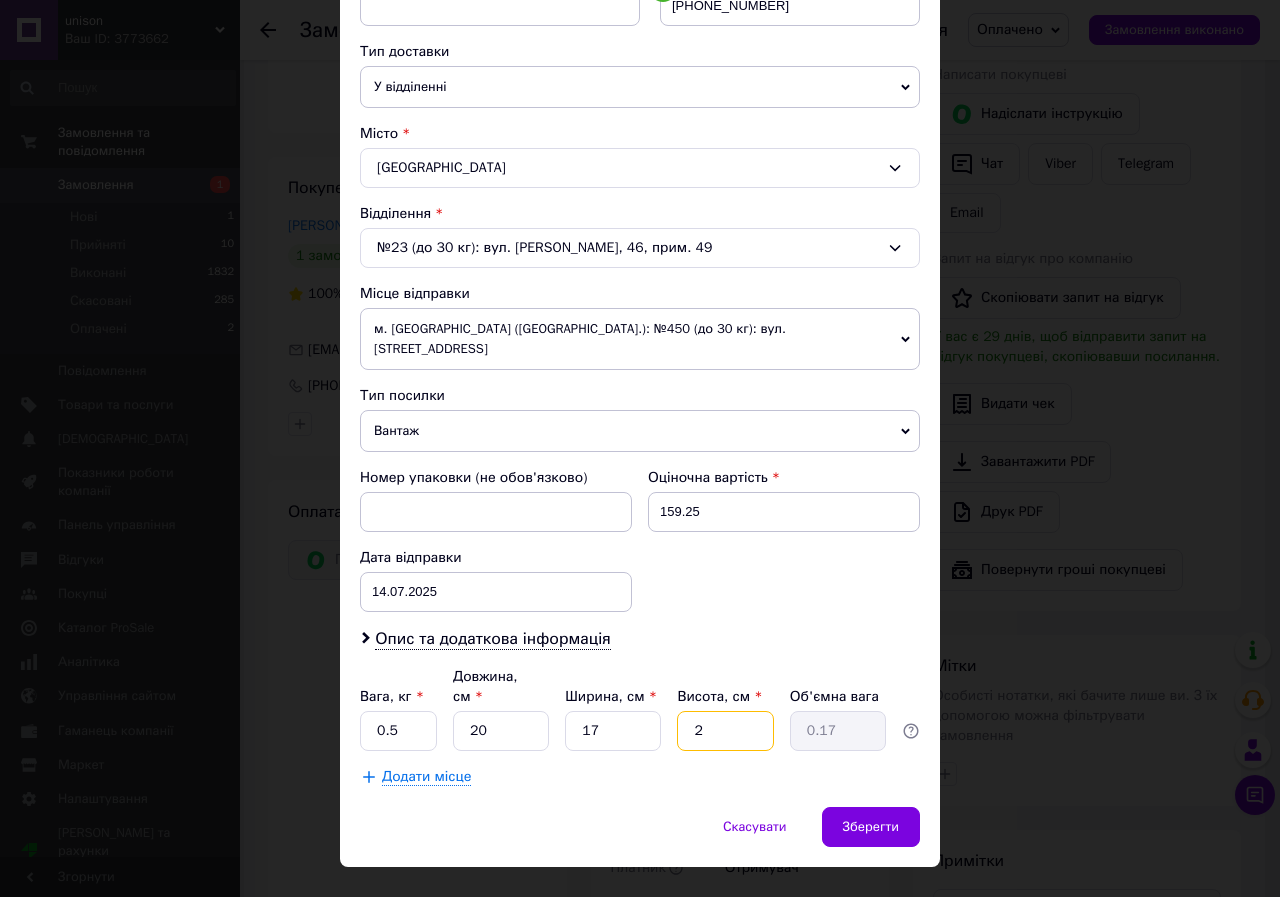 type 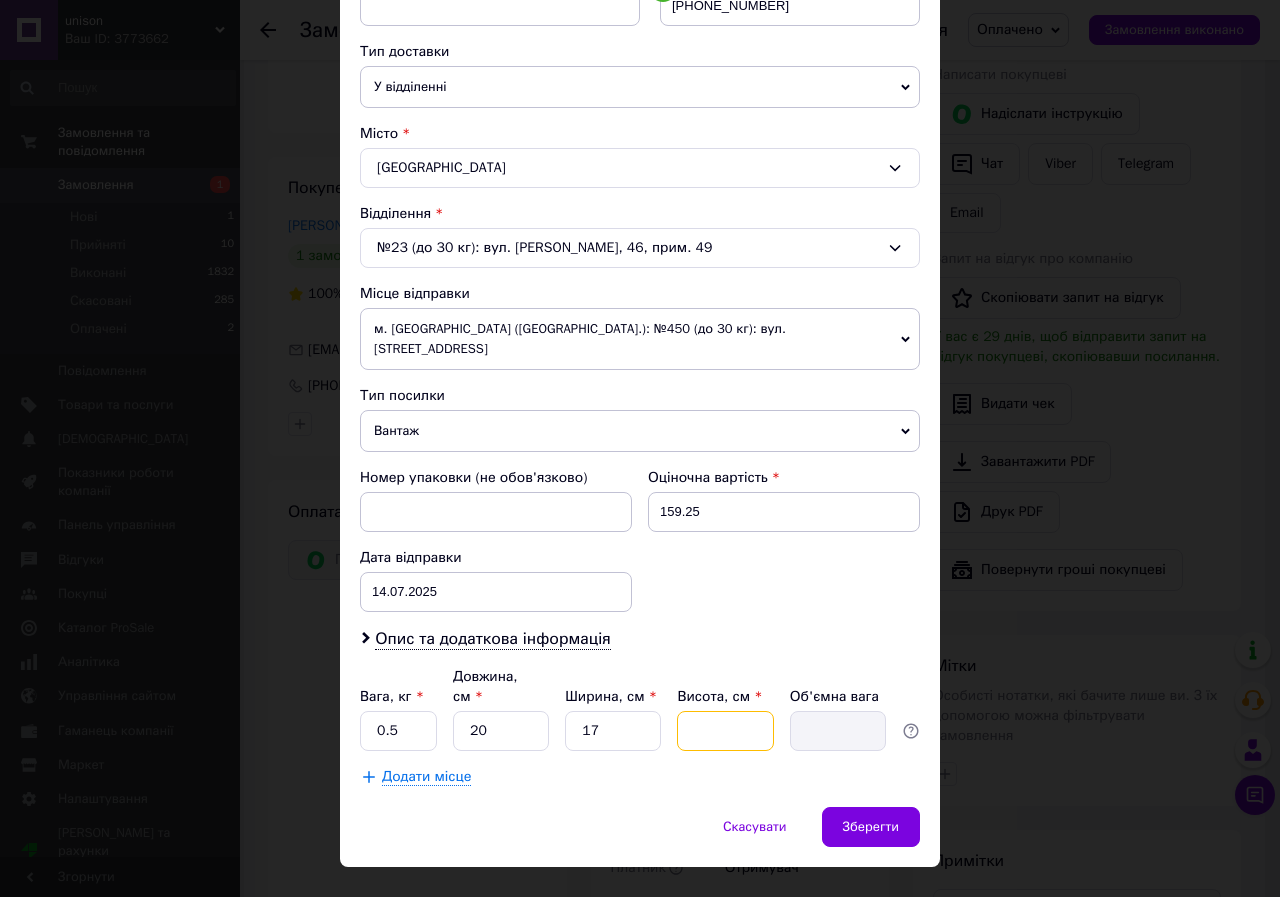 type on "6" 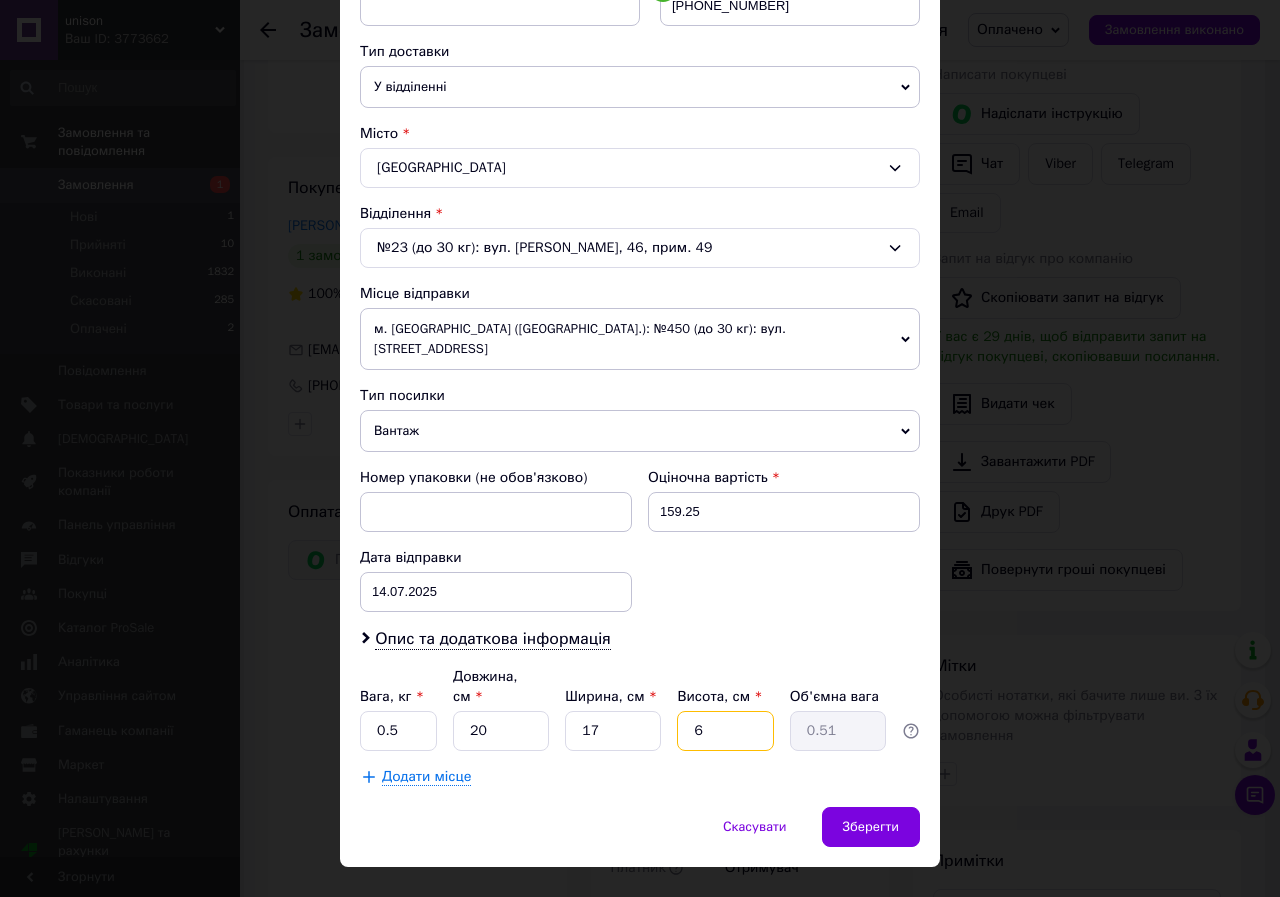 type on "65" 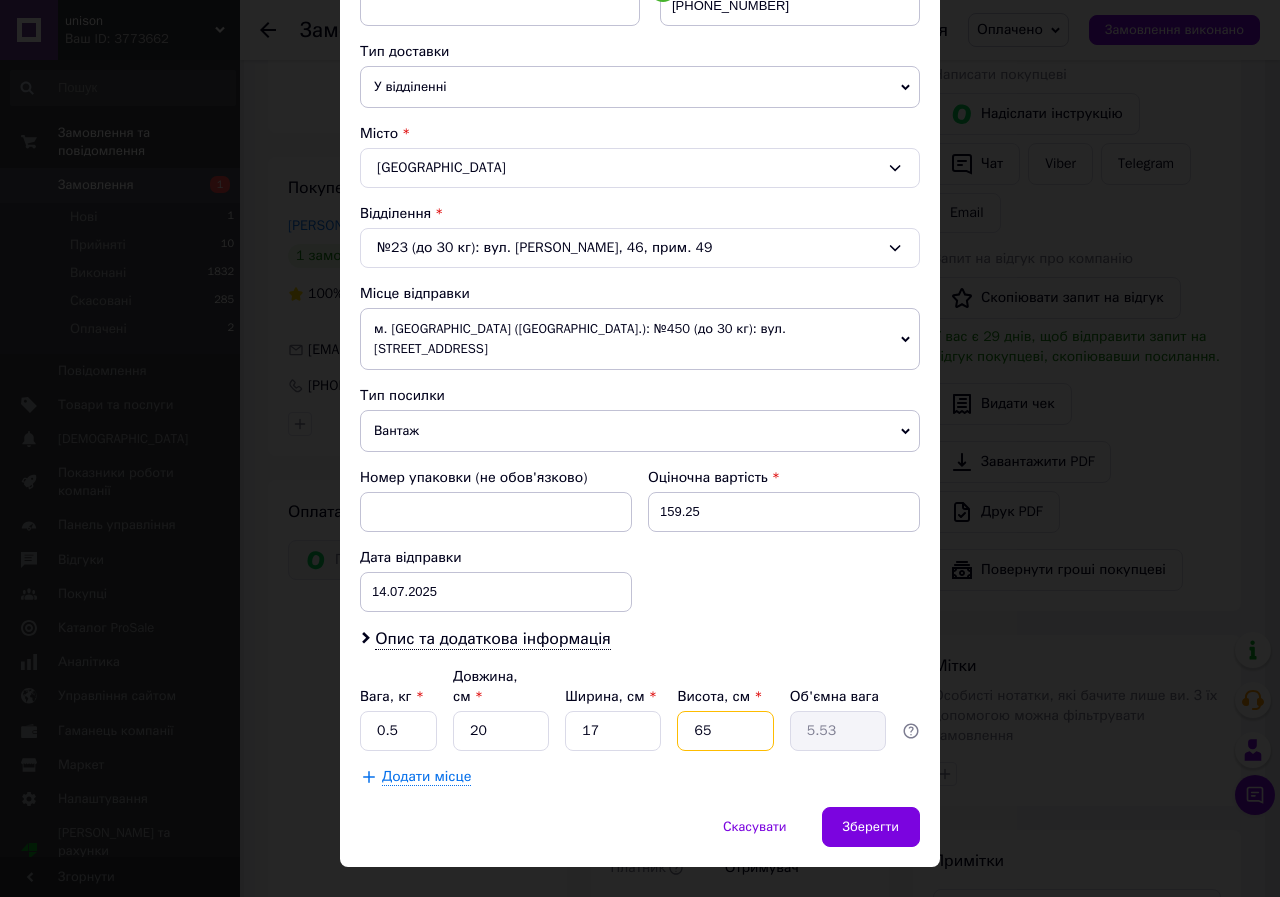 type on "6" 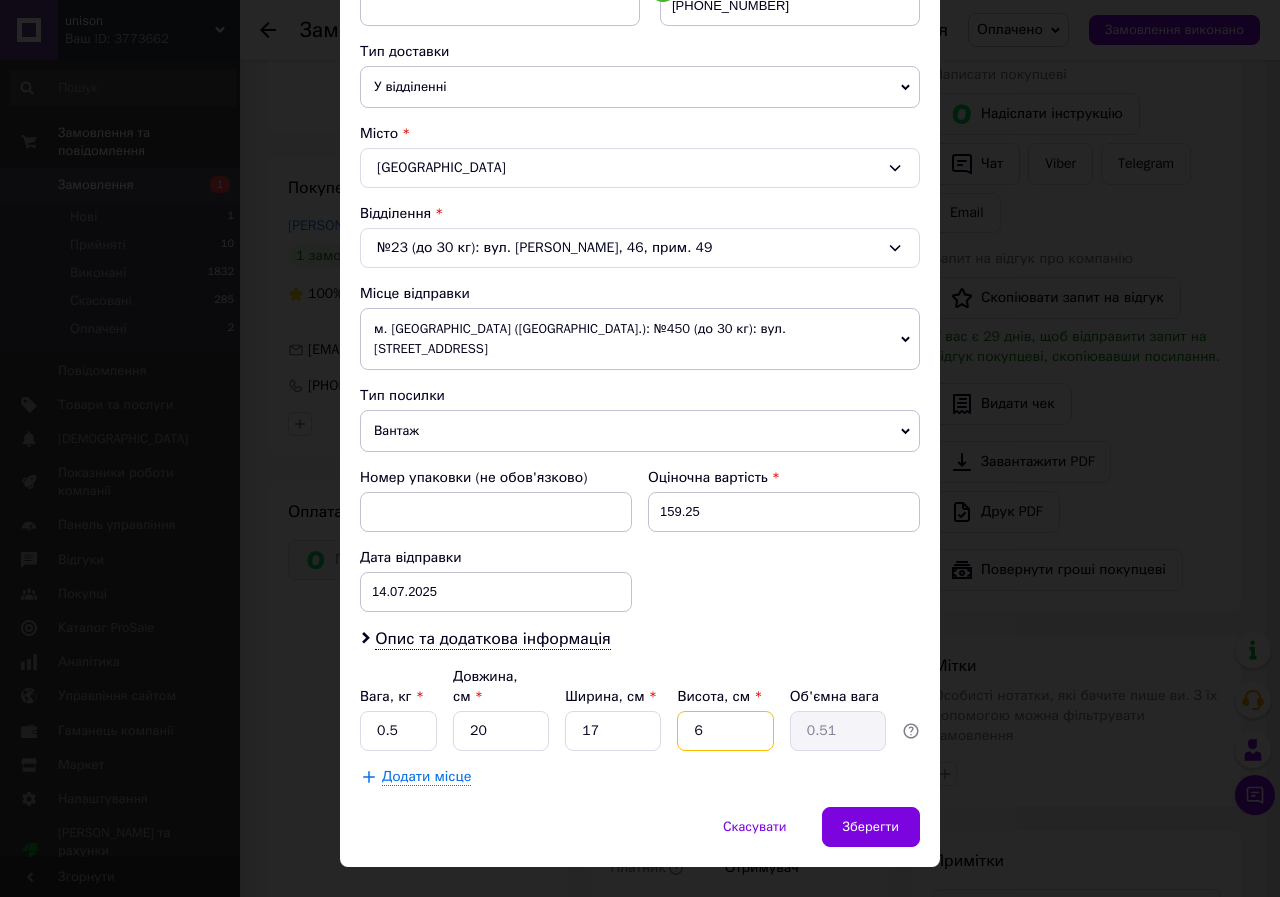 type 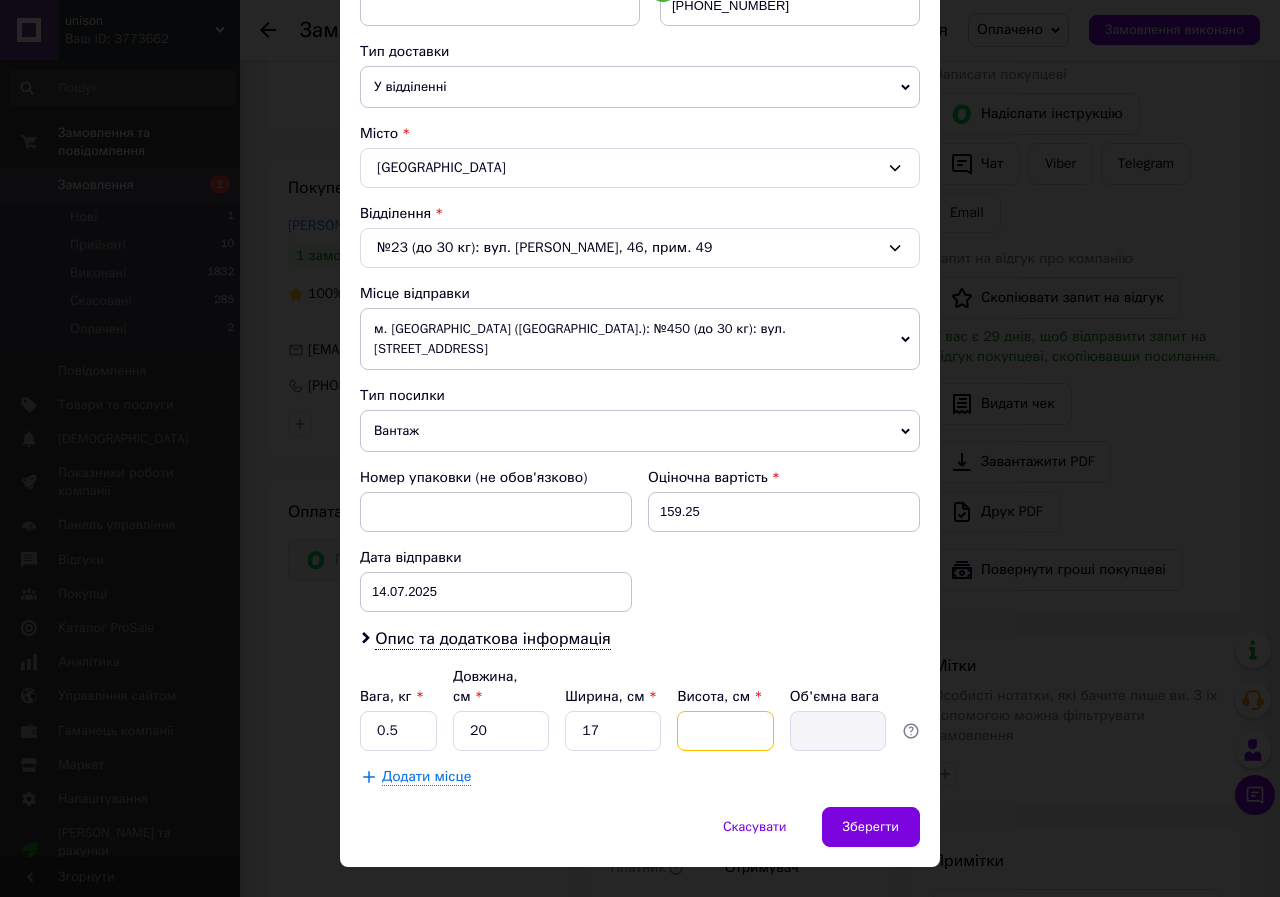 type on "5" 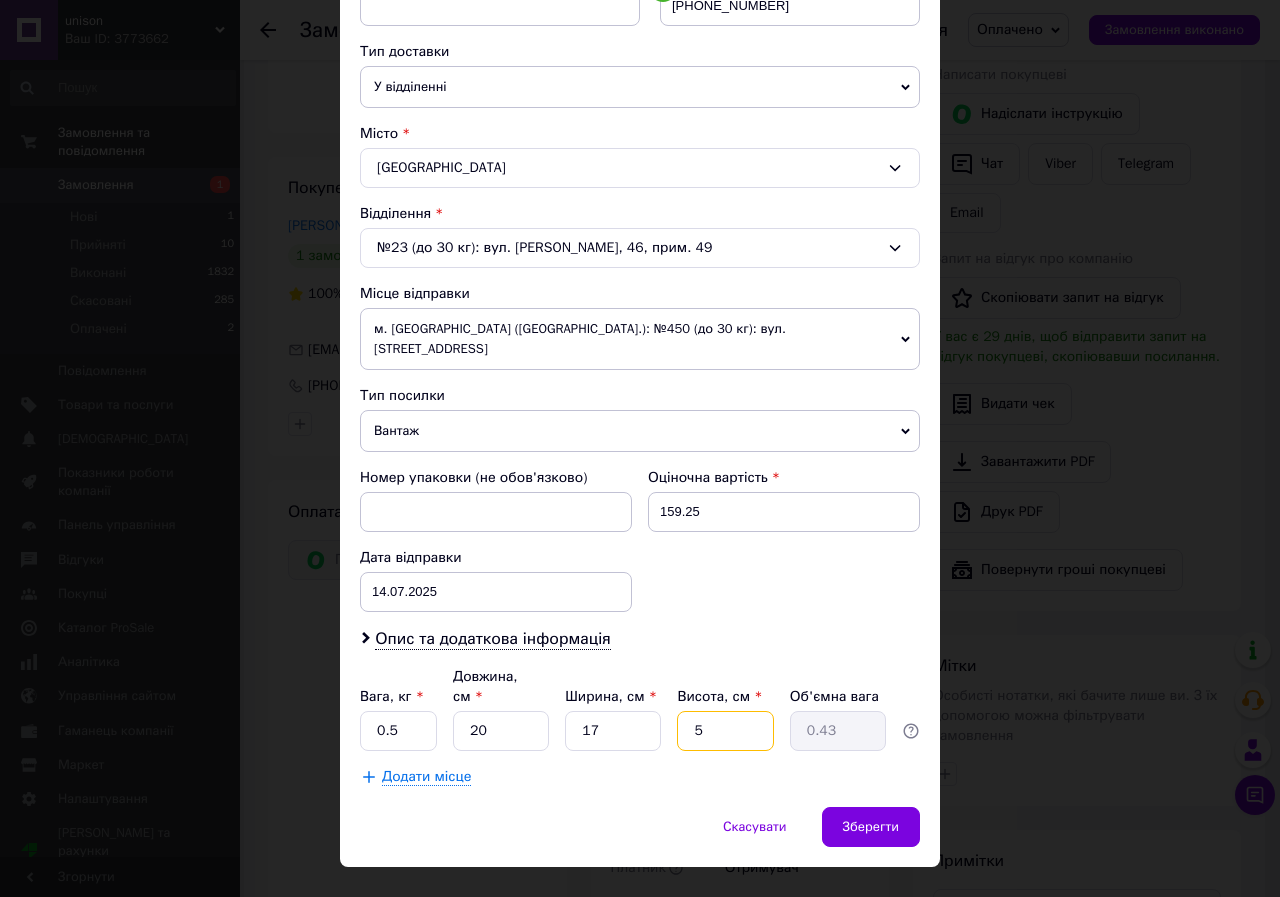 type 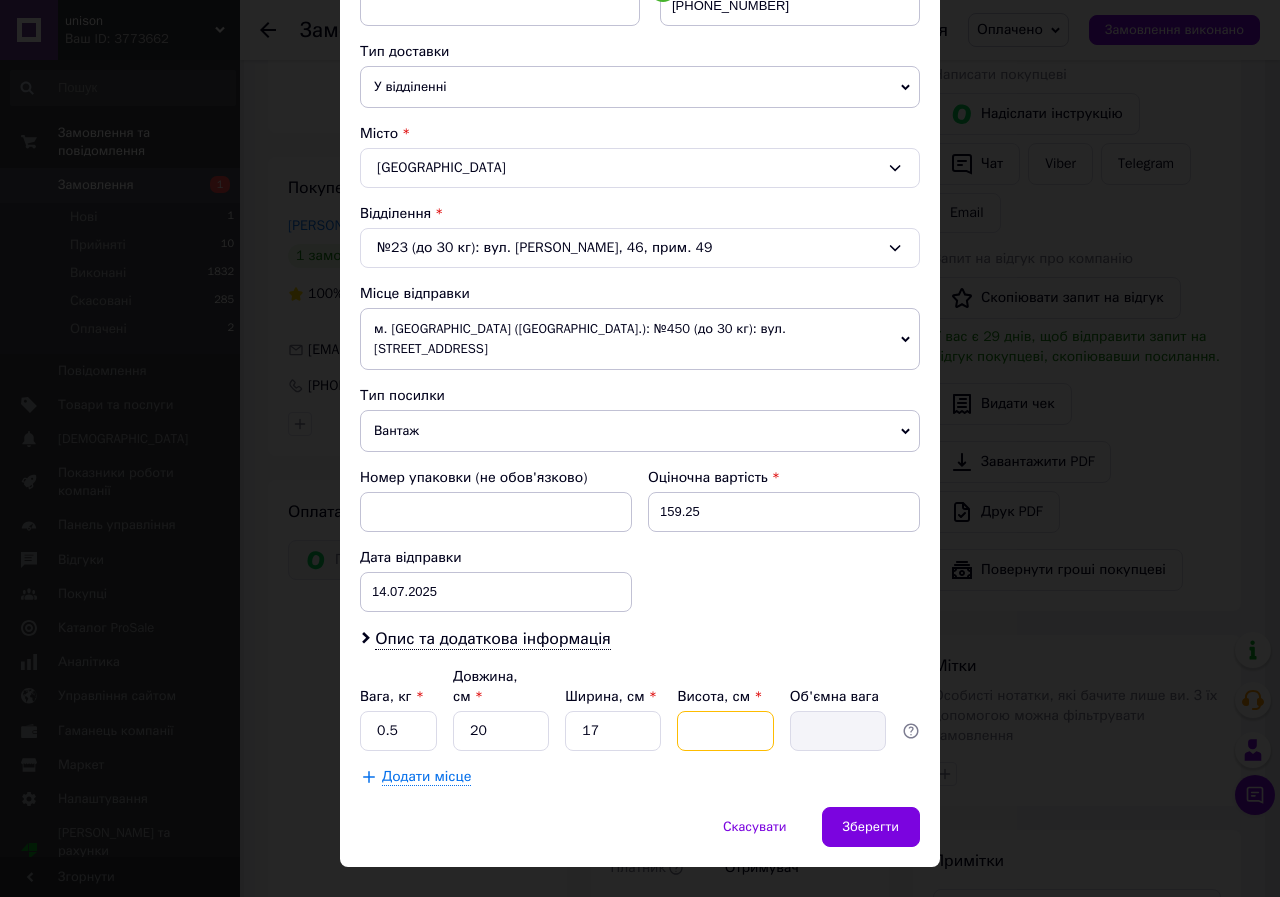 type on "4" 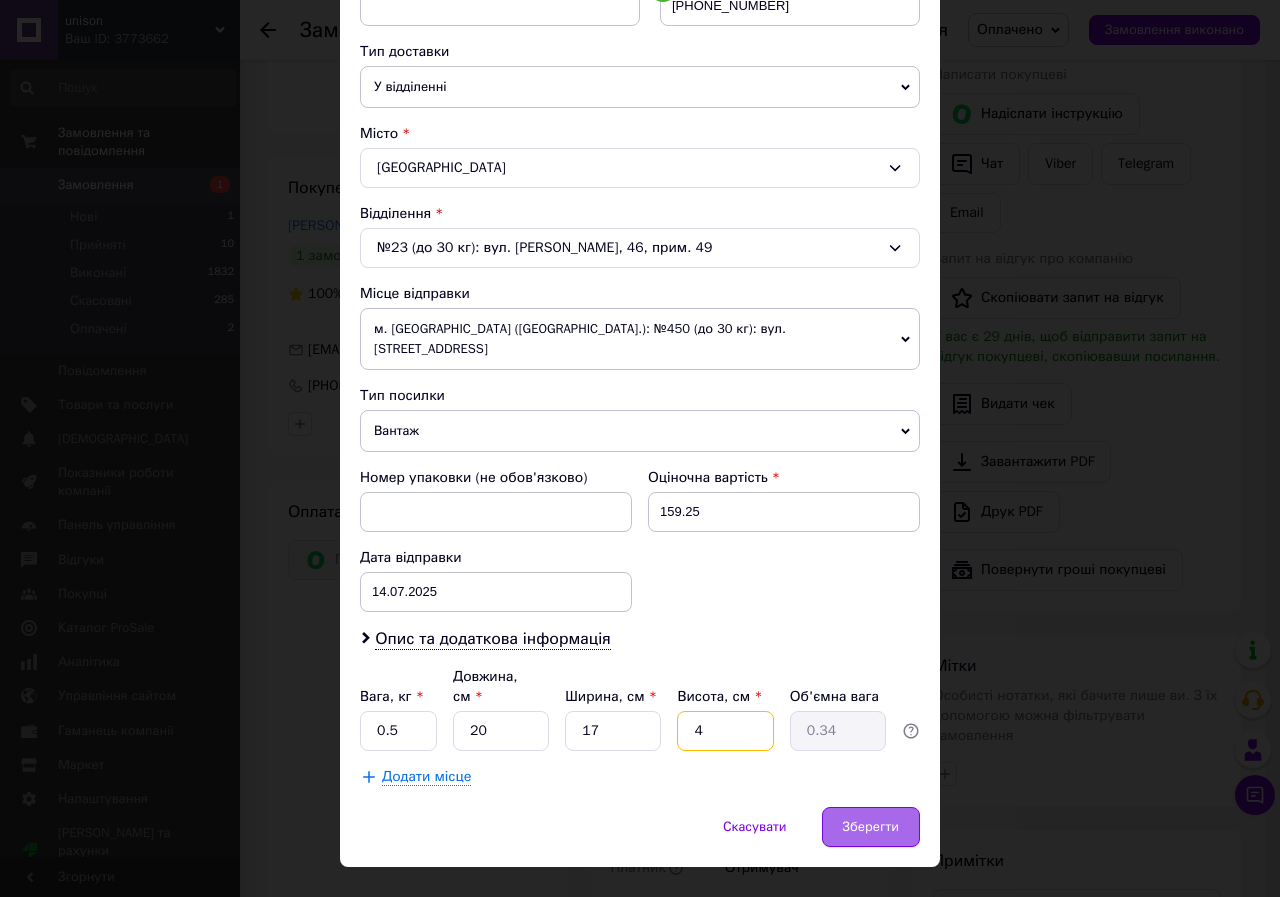 type on "4" 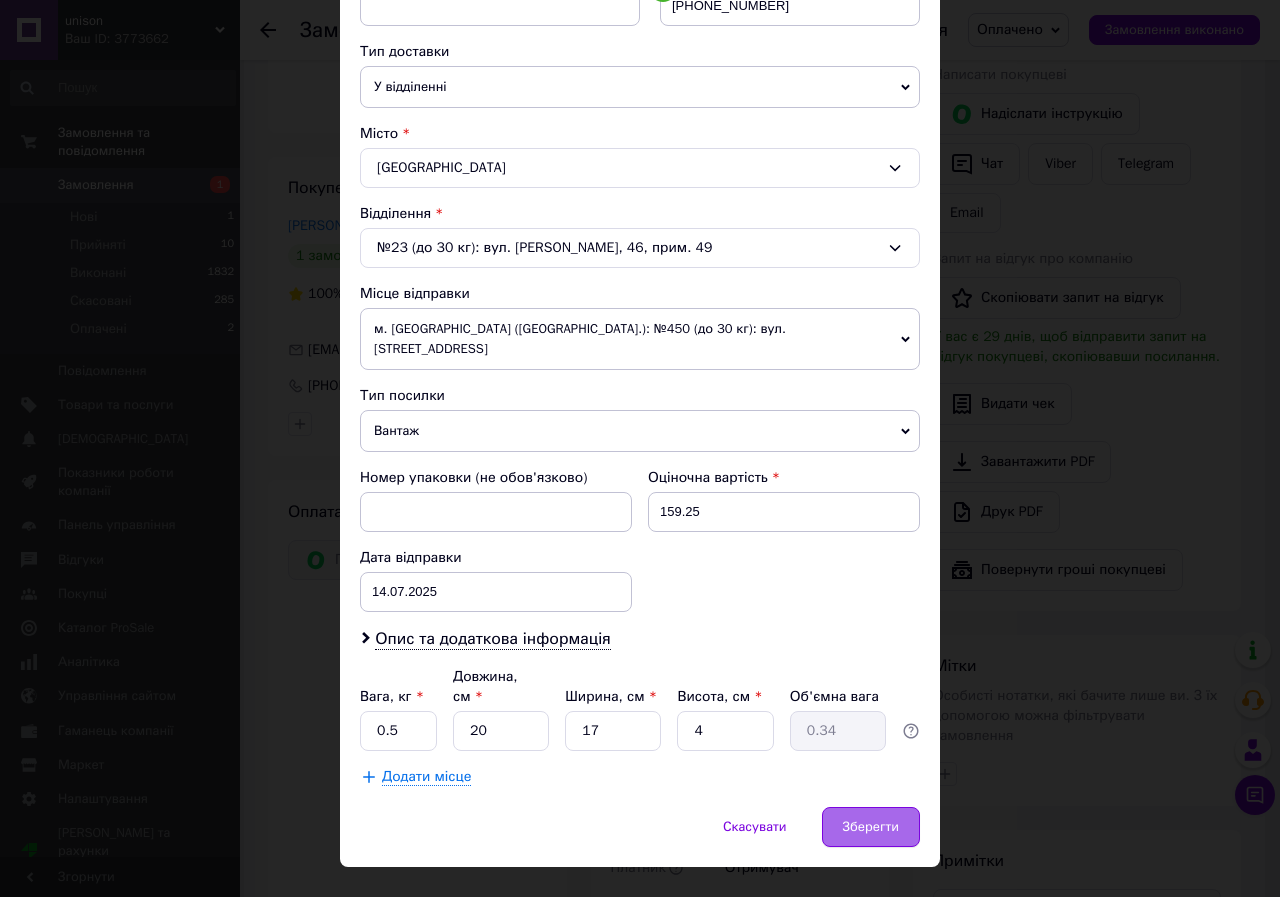 click on "Зберегти" at bounding box center (871, 827) 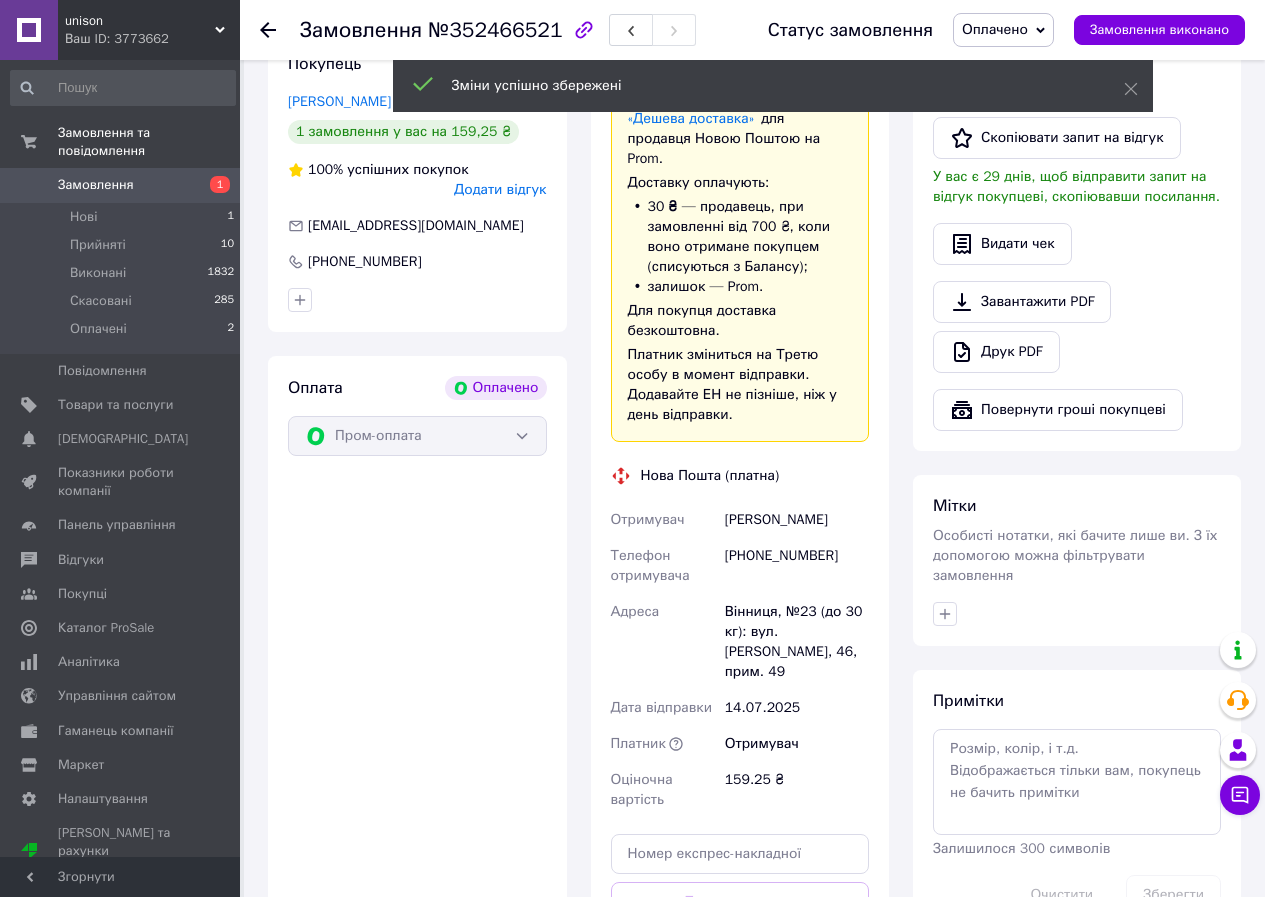 scroll, scrollTop: 1300, scrollLeft: 0, axis: vertical 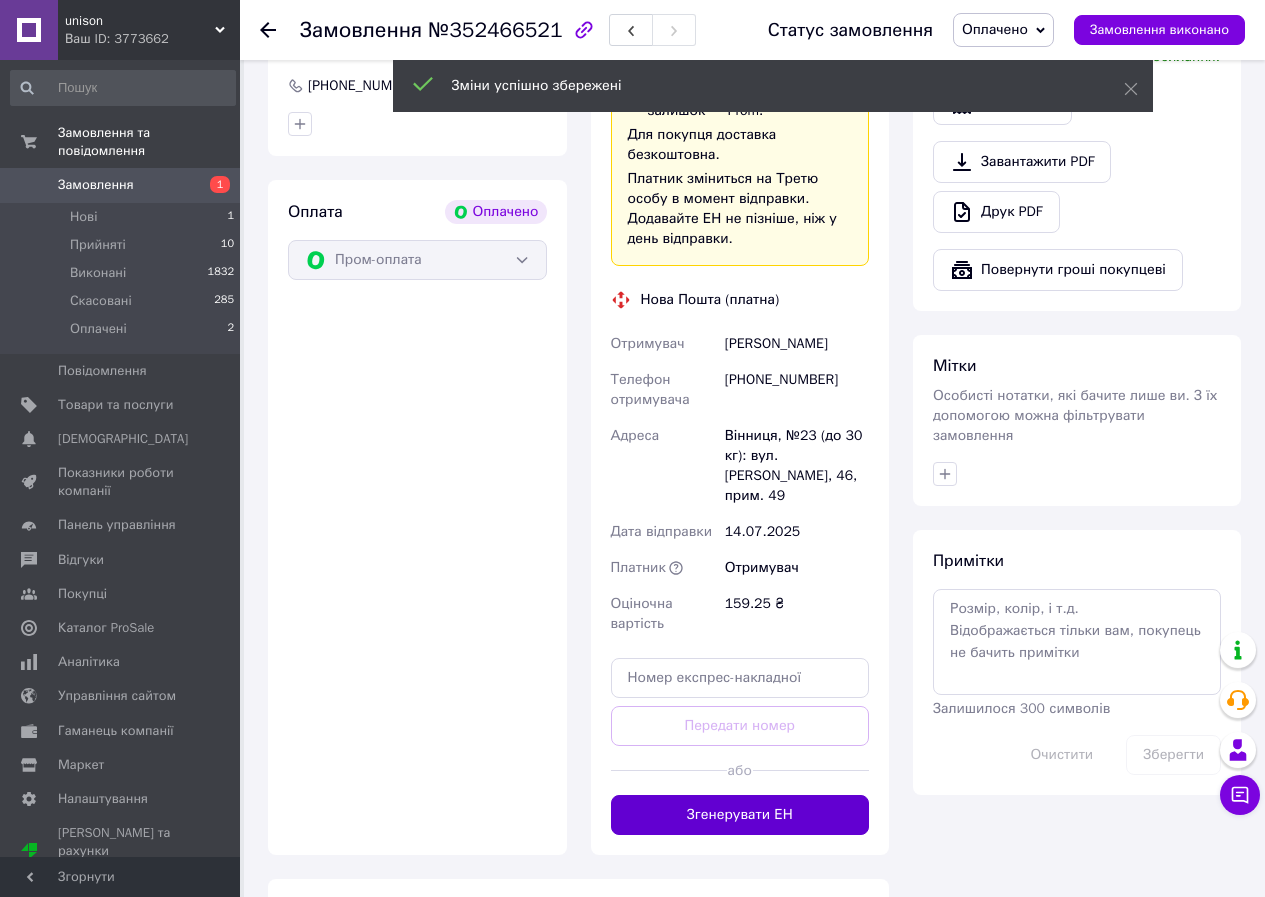 click on "Згенерувати ЕН" at bounding box center [740, 815] 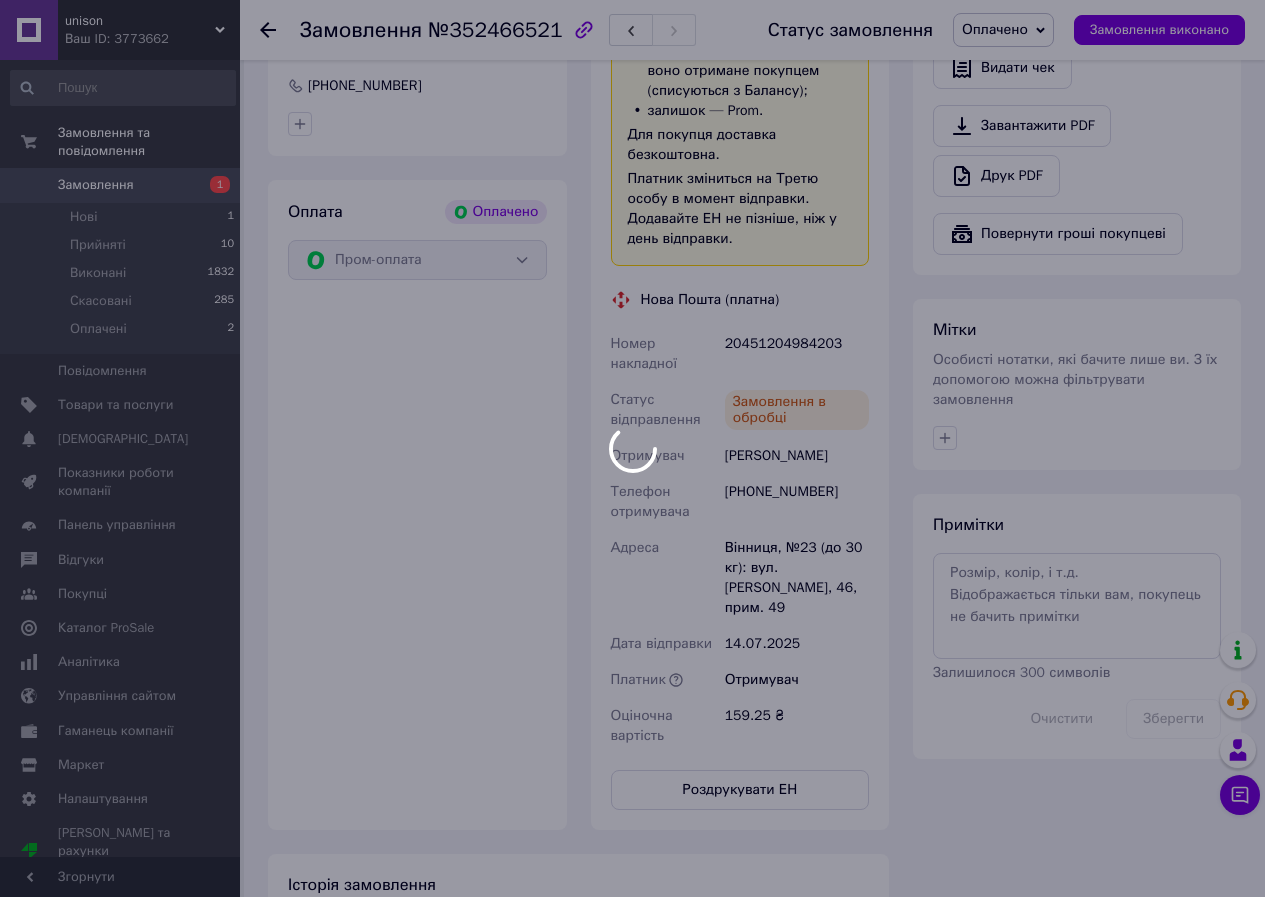 click at bounding box center [632, 448] 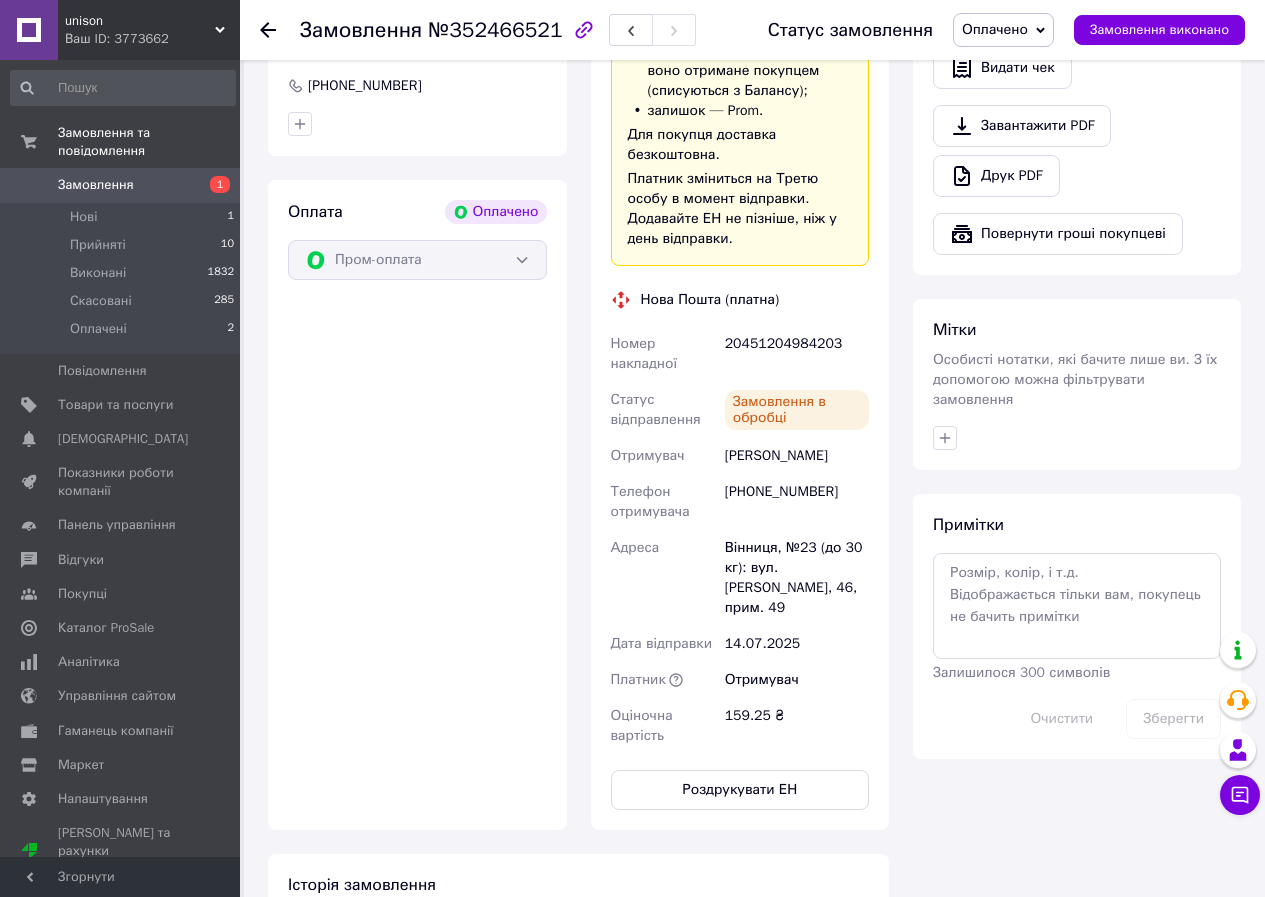 click on "Оплачено" at bounding box center (1003, 30) 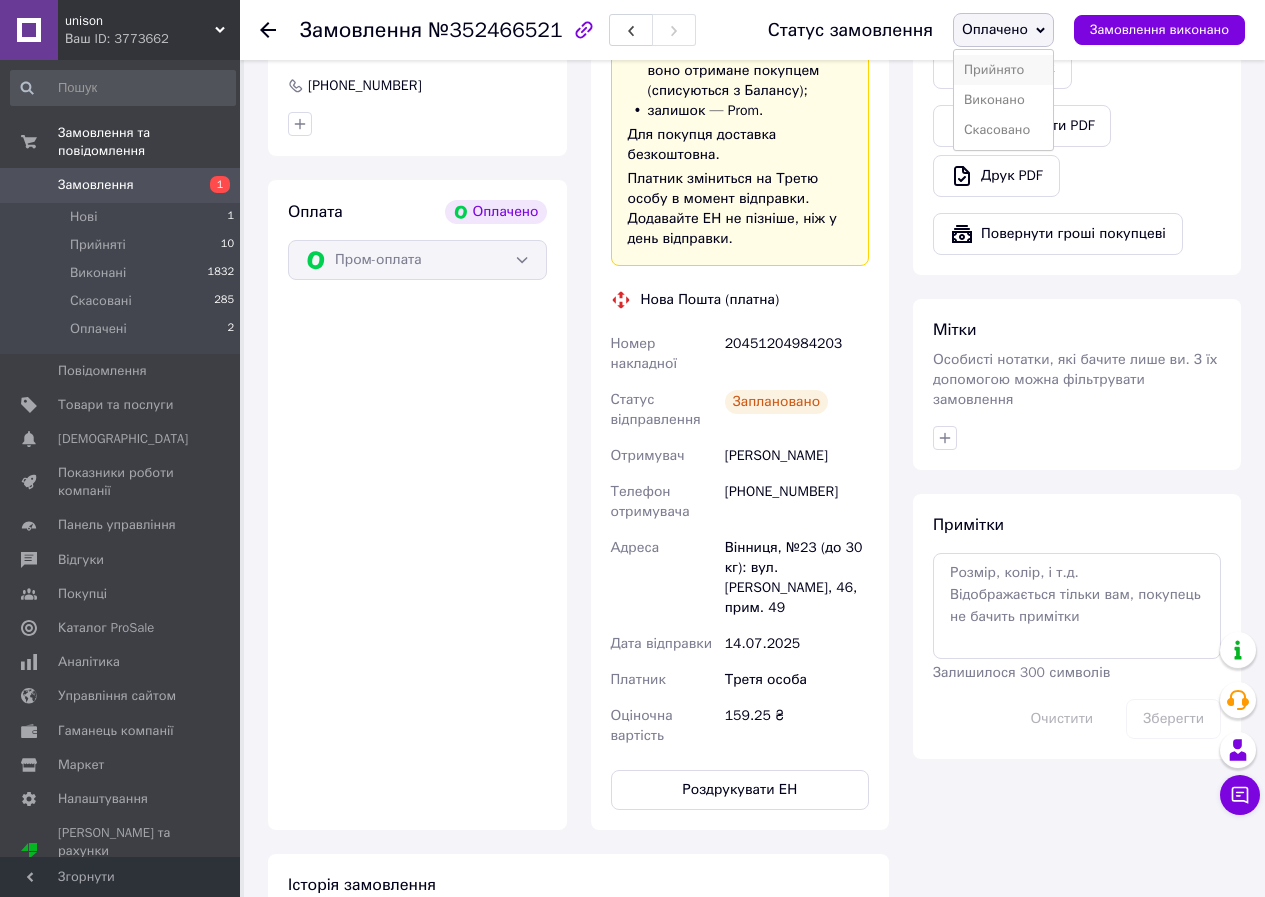 click on "Прийнято" at bounding box center (1003, 70) 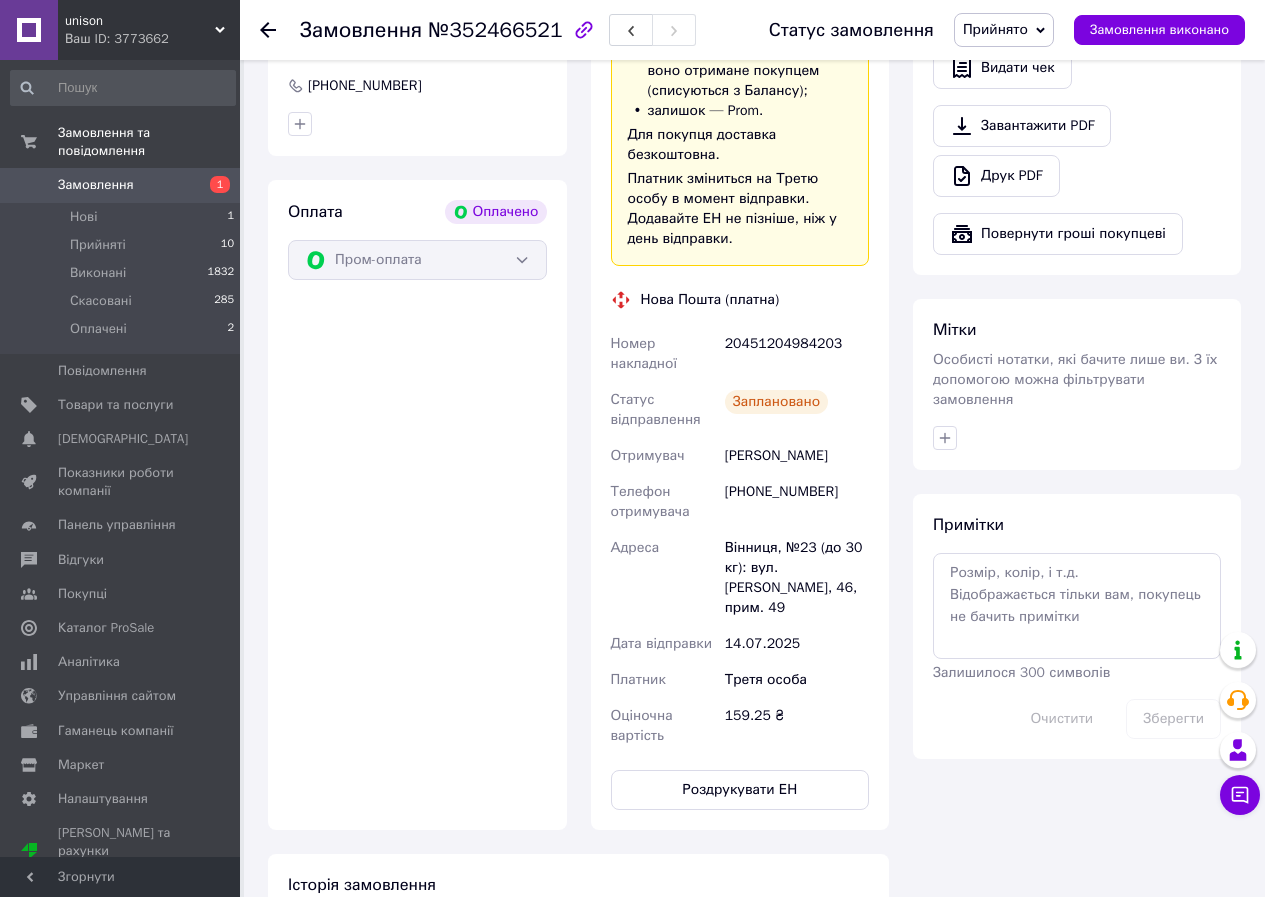 click on "Замовлення" at bounding box center (96, 185) 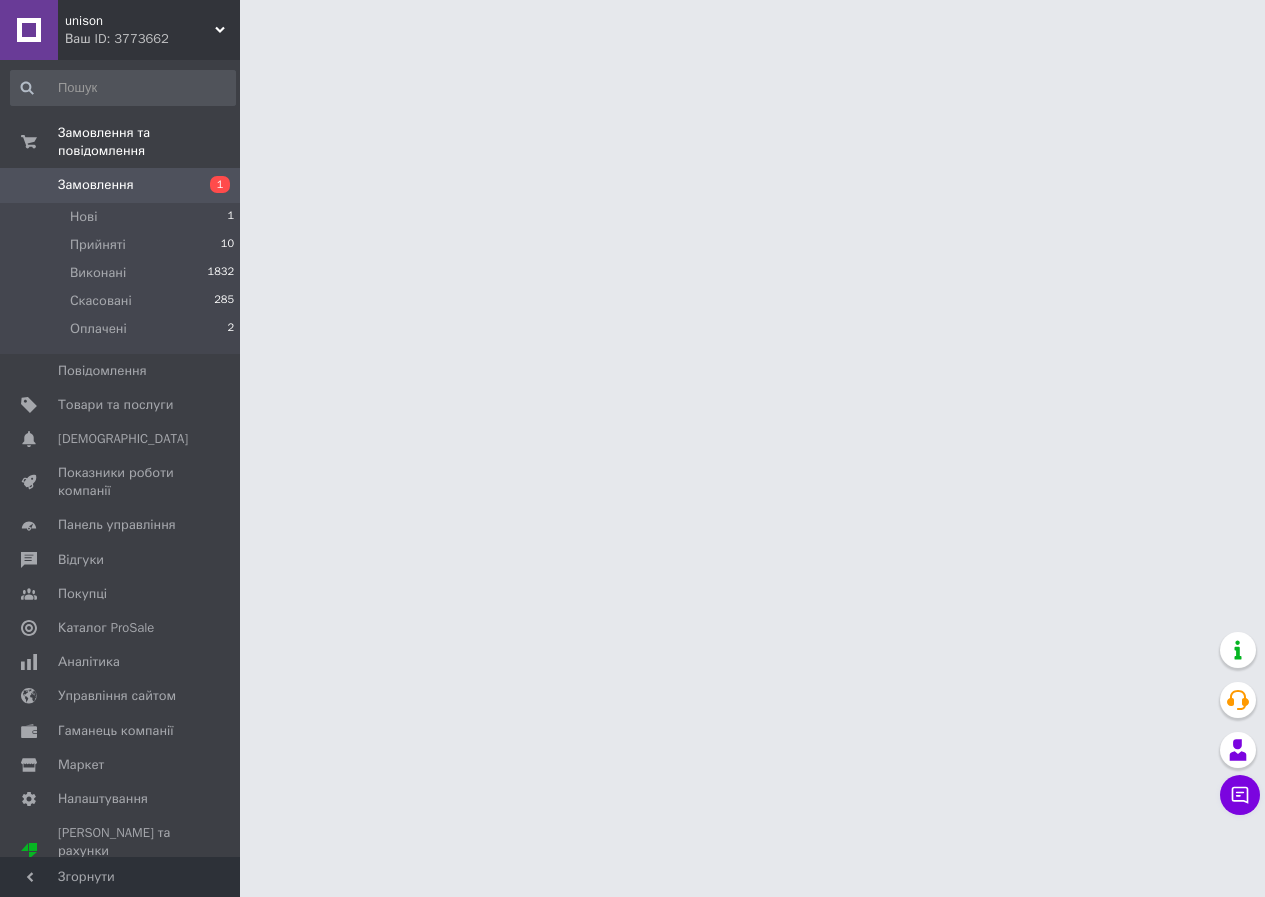 scroll, scrollTop: 0, scrollLeft: 0, axis: both 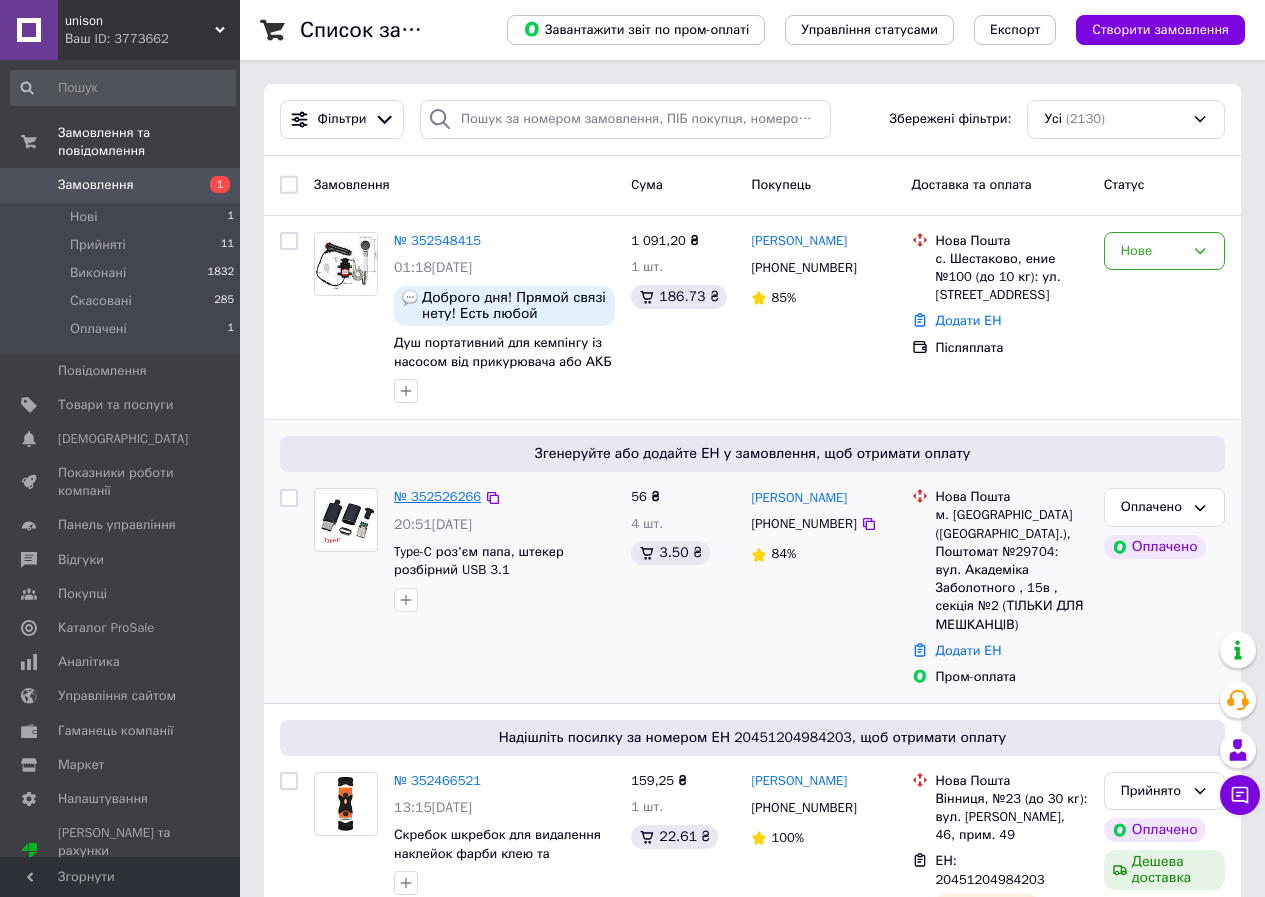click on "№ 352526266" at bounding box center [437, 496] 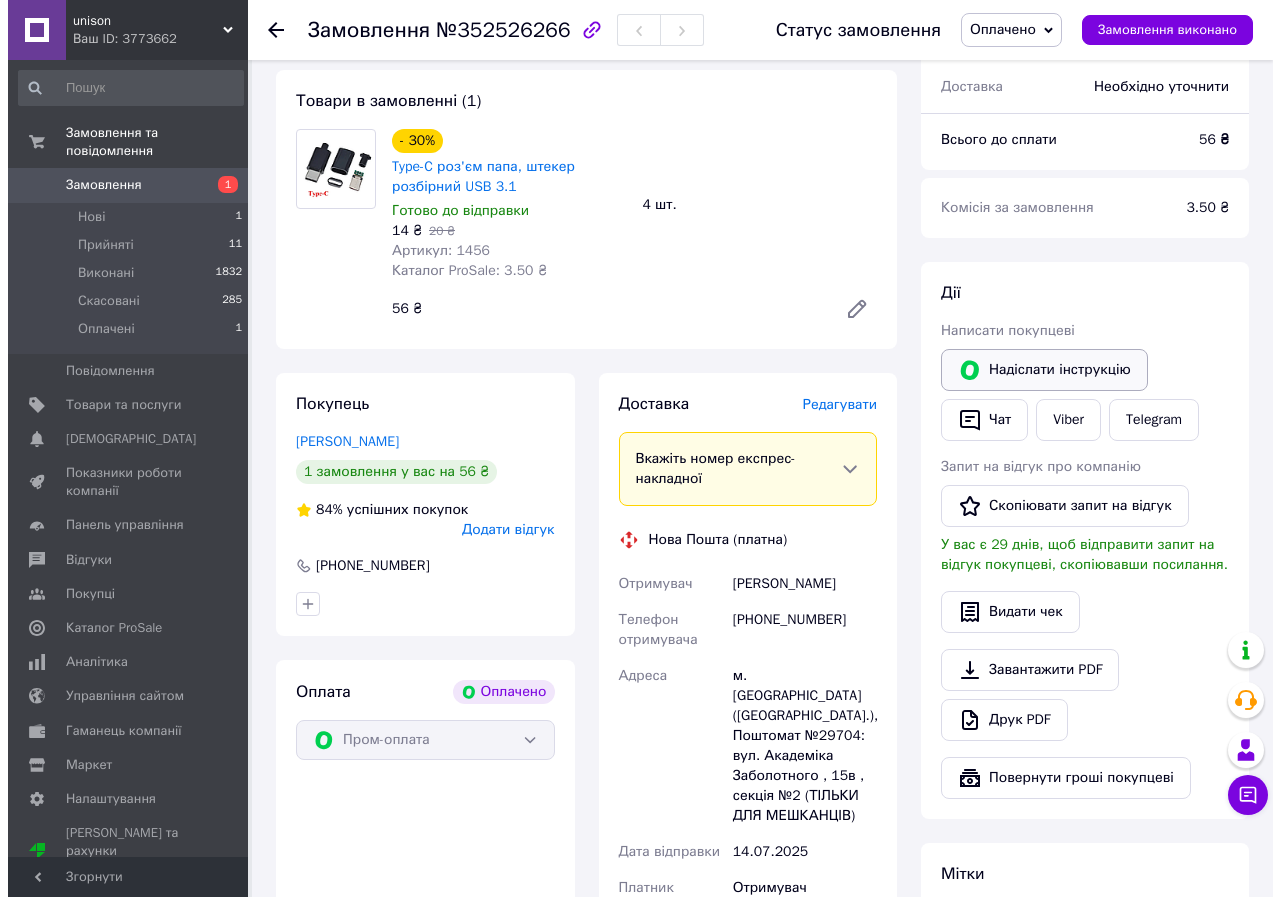 scroll, scrollTop: 700, scrollLeft: 0, axis: vertical 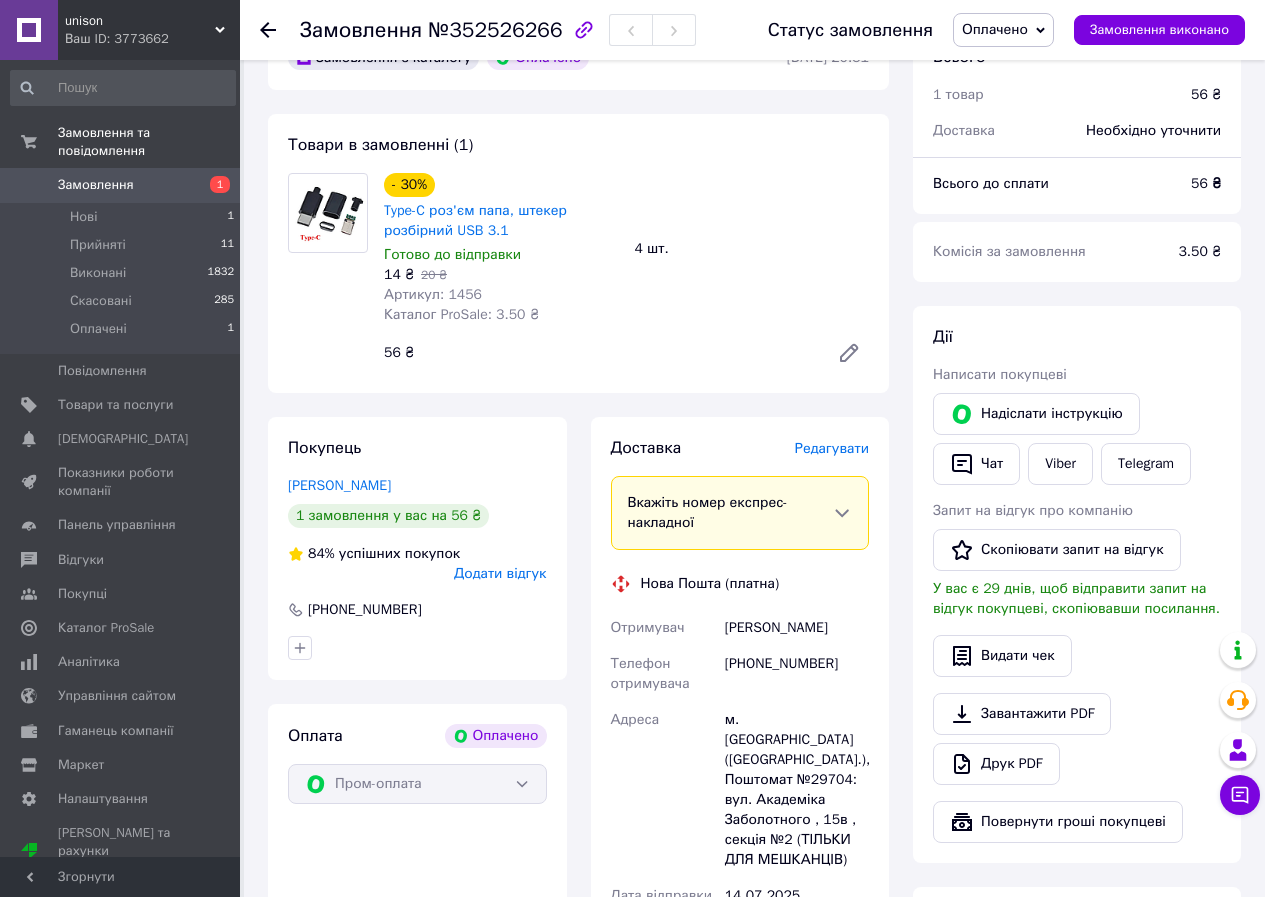 click on "Редагувати" at bounding box center [832, 448] 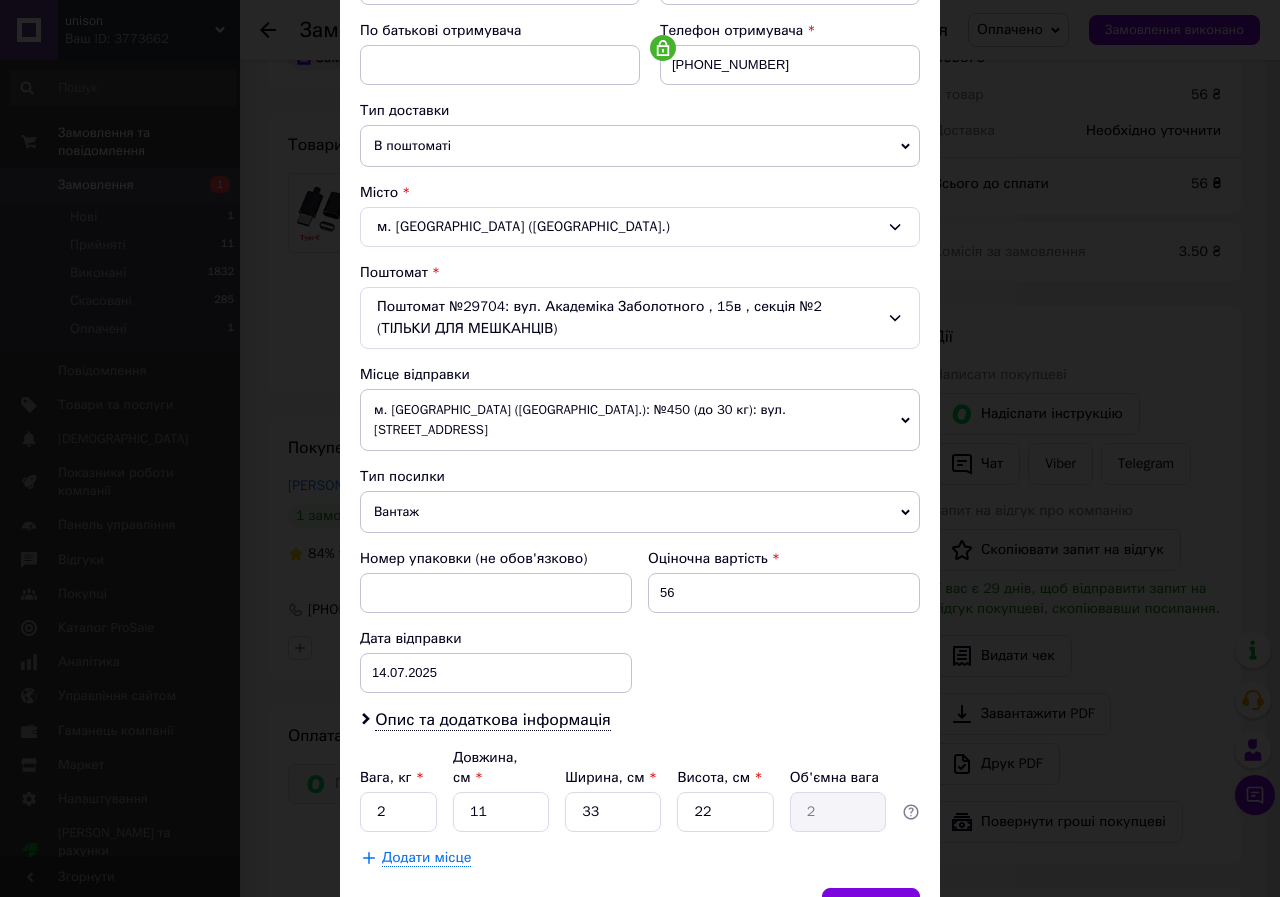 scroll, scrollTop: 400, scrollLeft: 0, axis: vertical 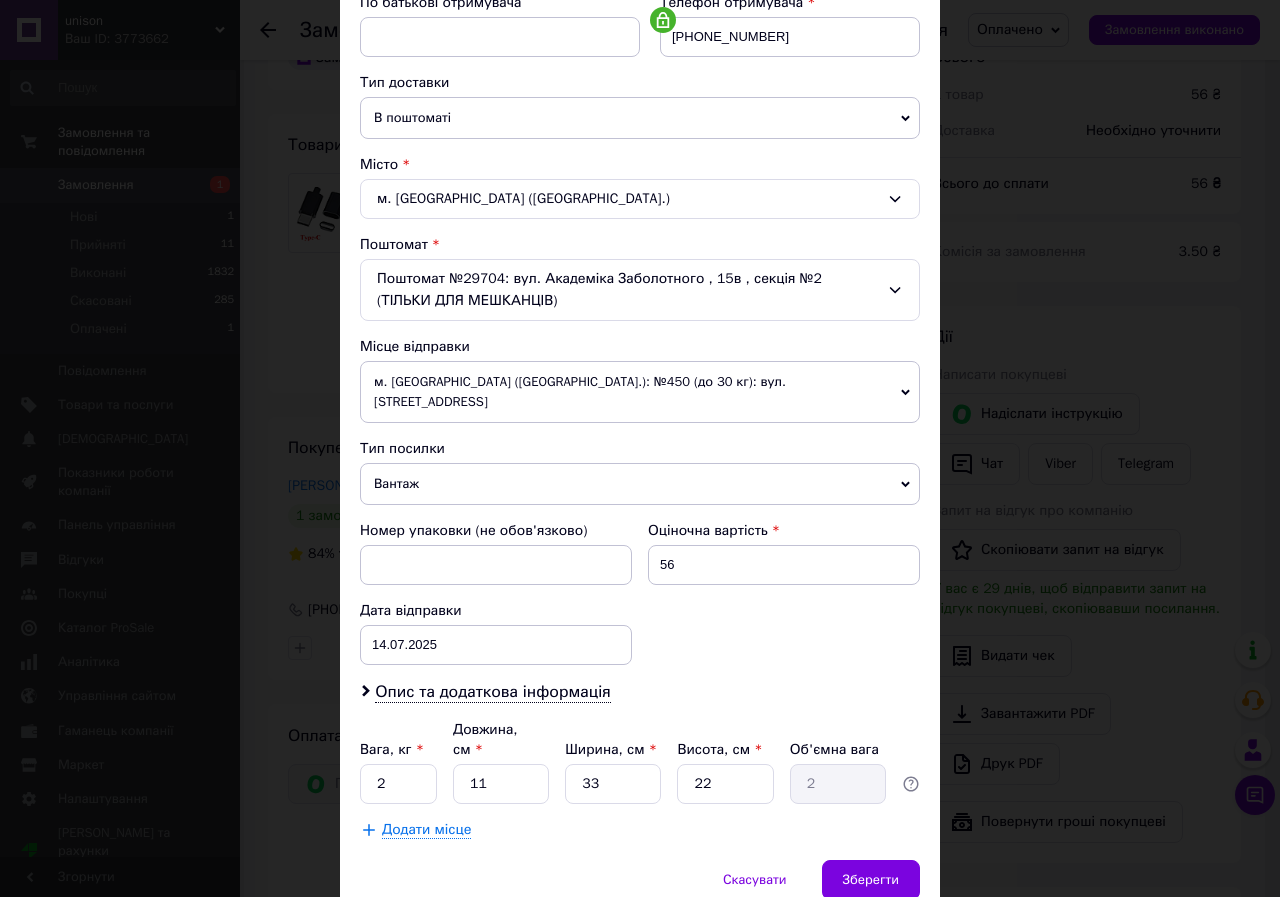click on "Вантаж" at bounding box center [640, 484] 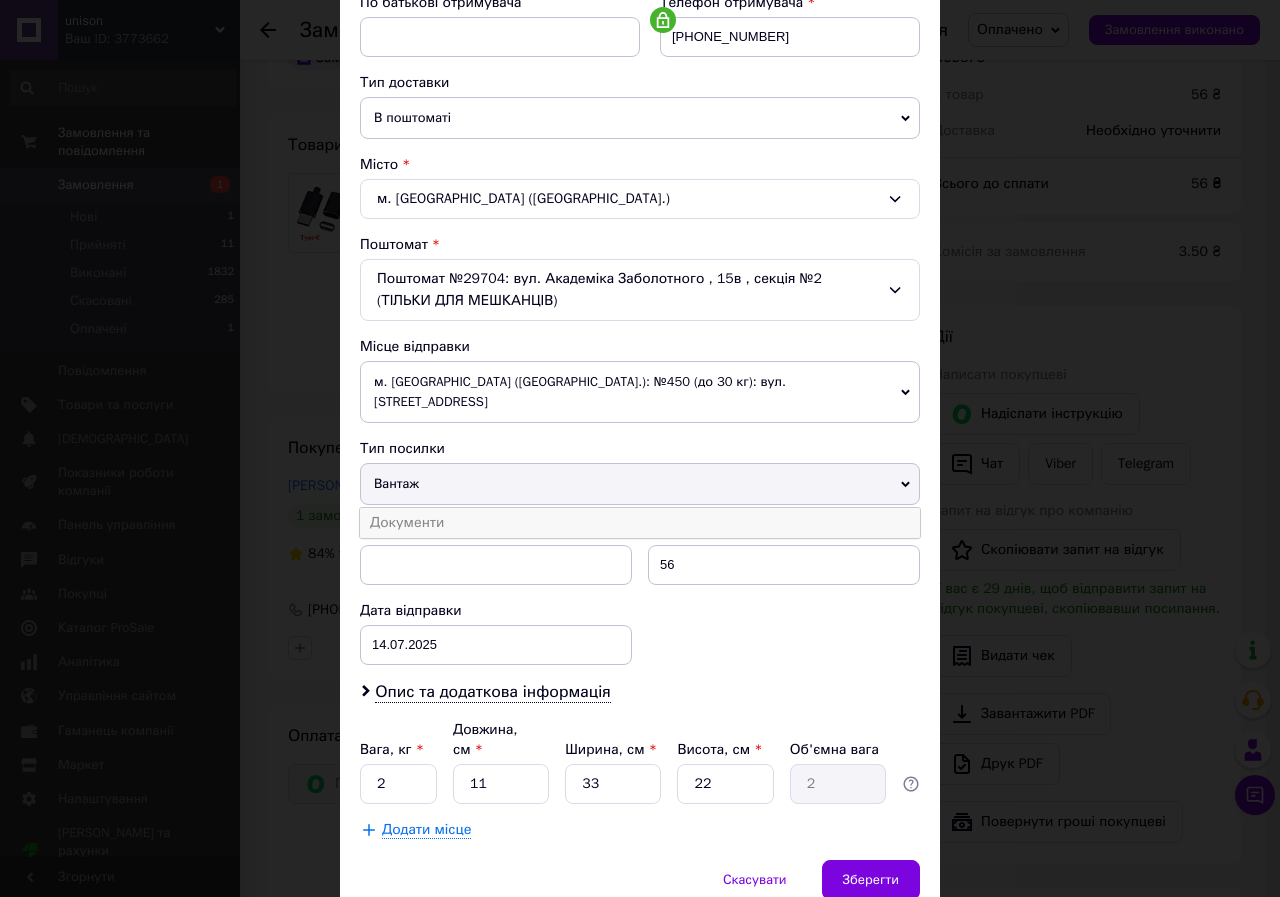 click on "Документи" at bounding box center (640, 523) 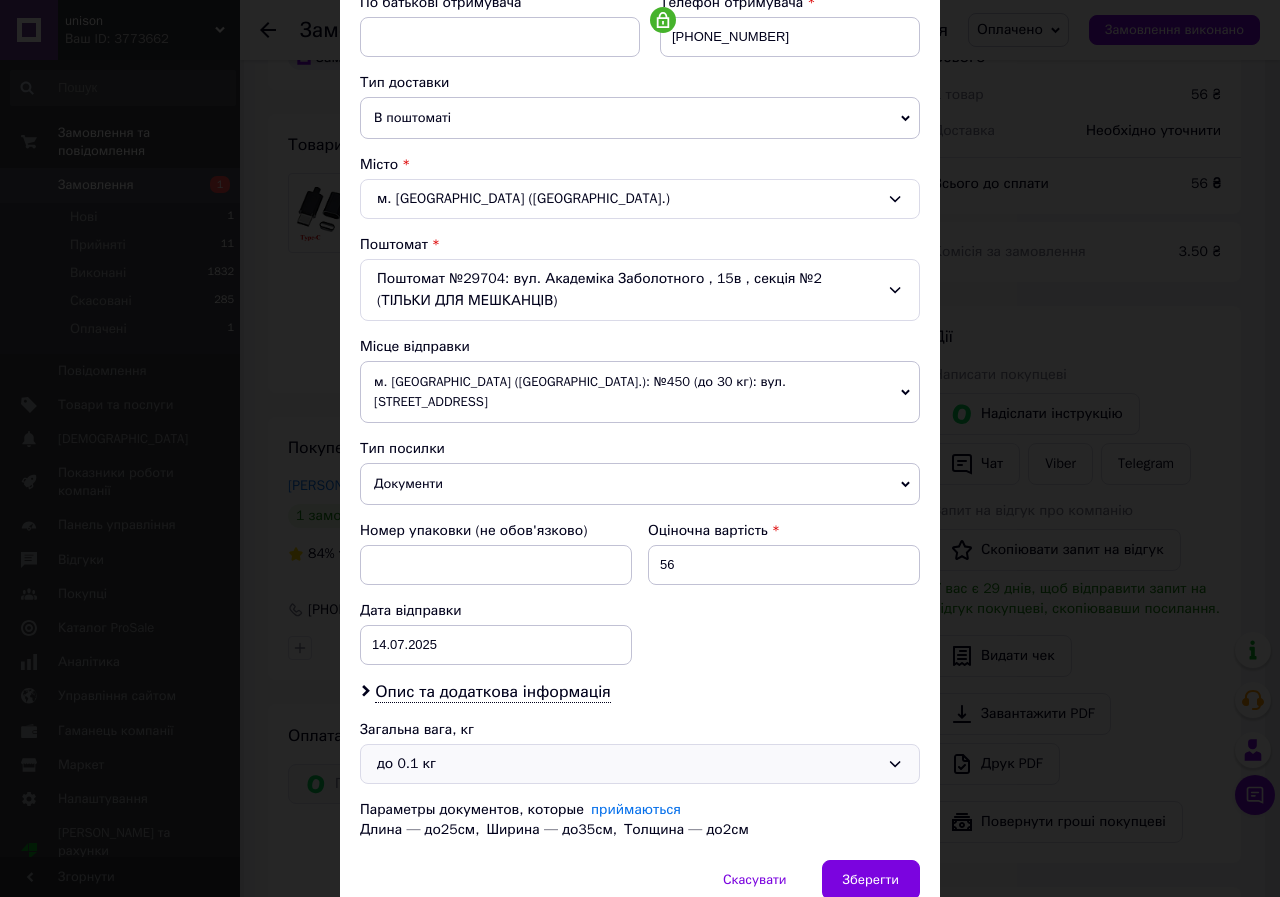 click on "до 0.1 кг" at bounding box center (640, 764) 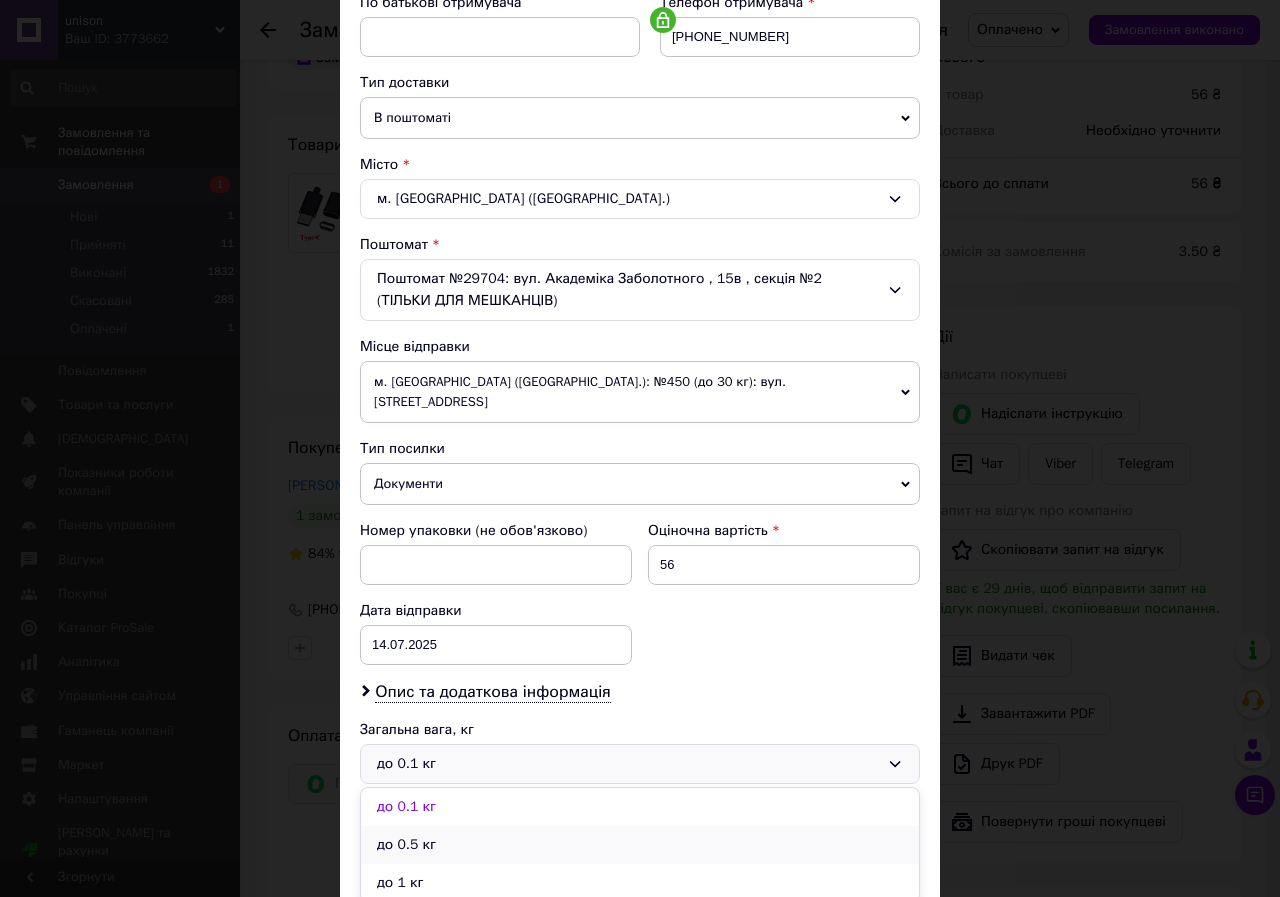 click on "до 0.5 кг" at bounding box center (640, 845) 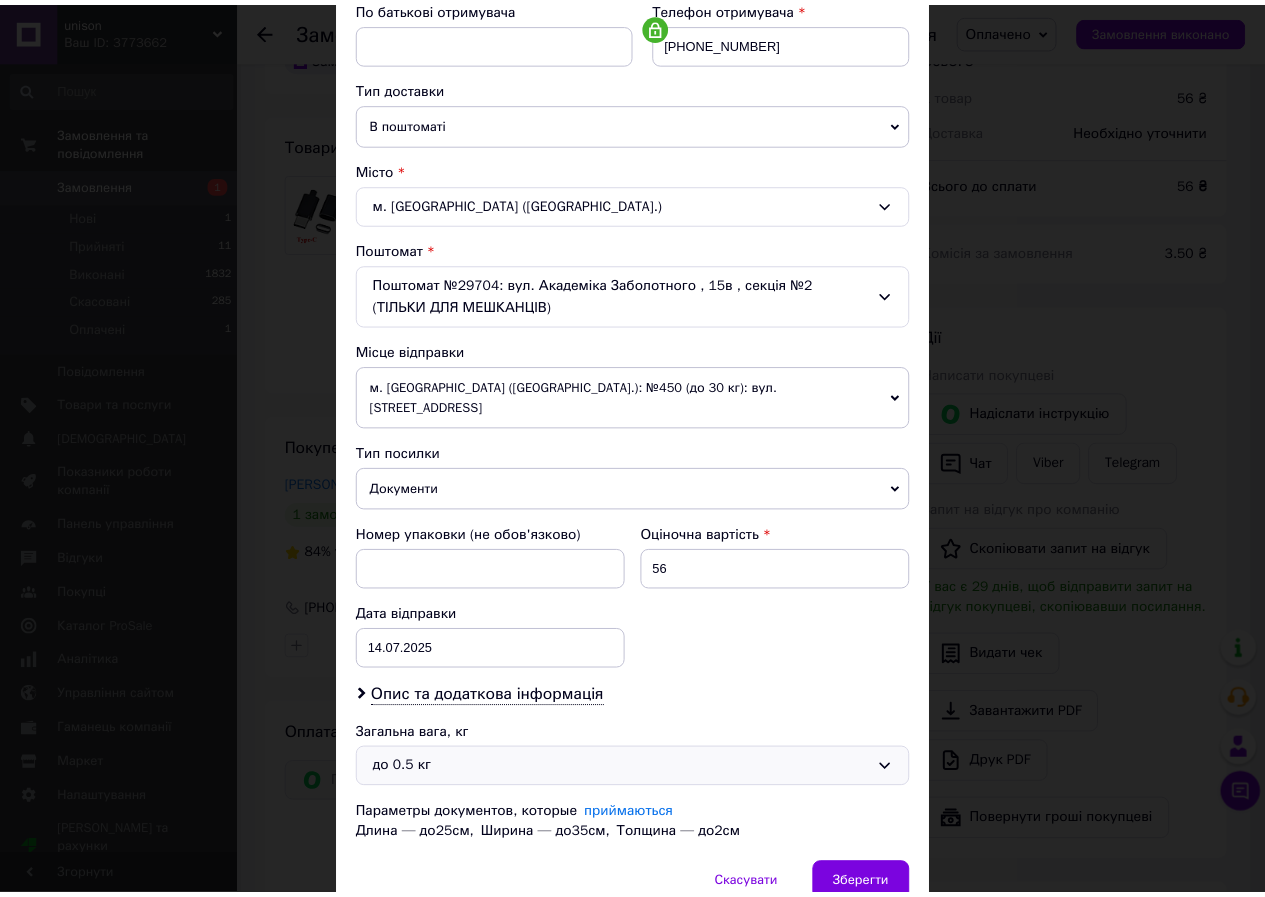 scroll, scrollTop: 473, scrollLeft: 0, axis: vertical 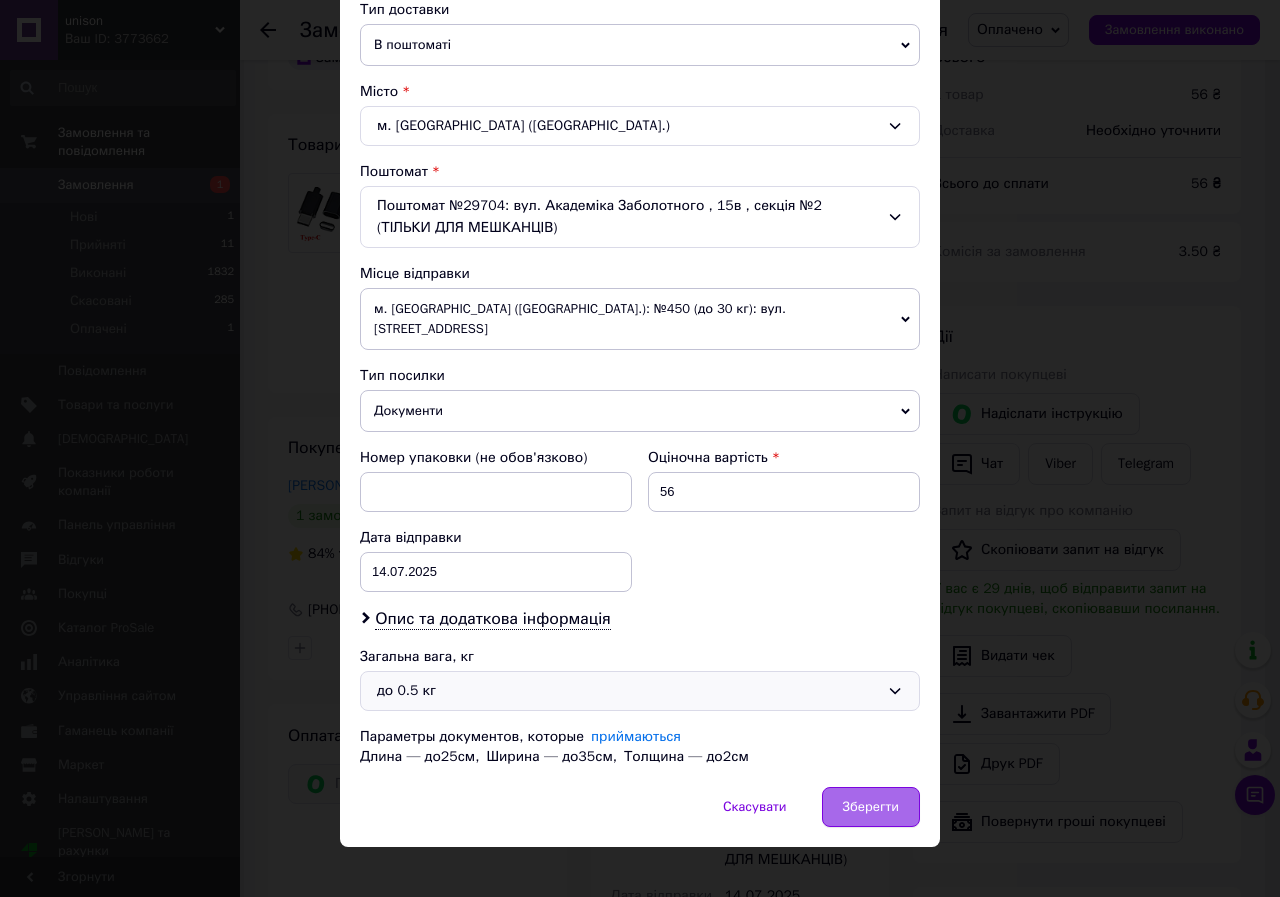 click on "Зберегти" at bounding box center (871, 807) 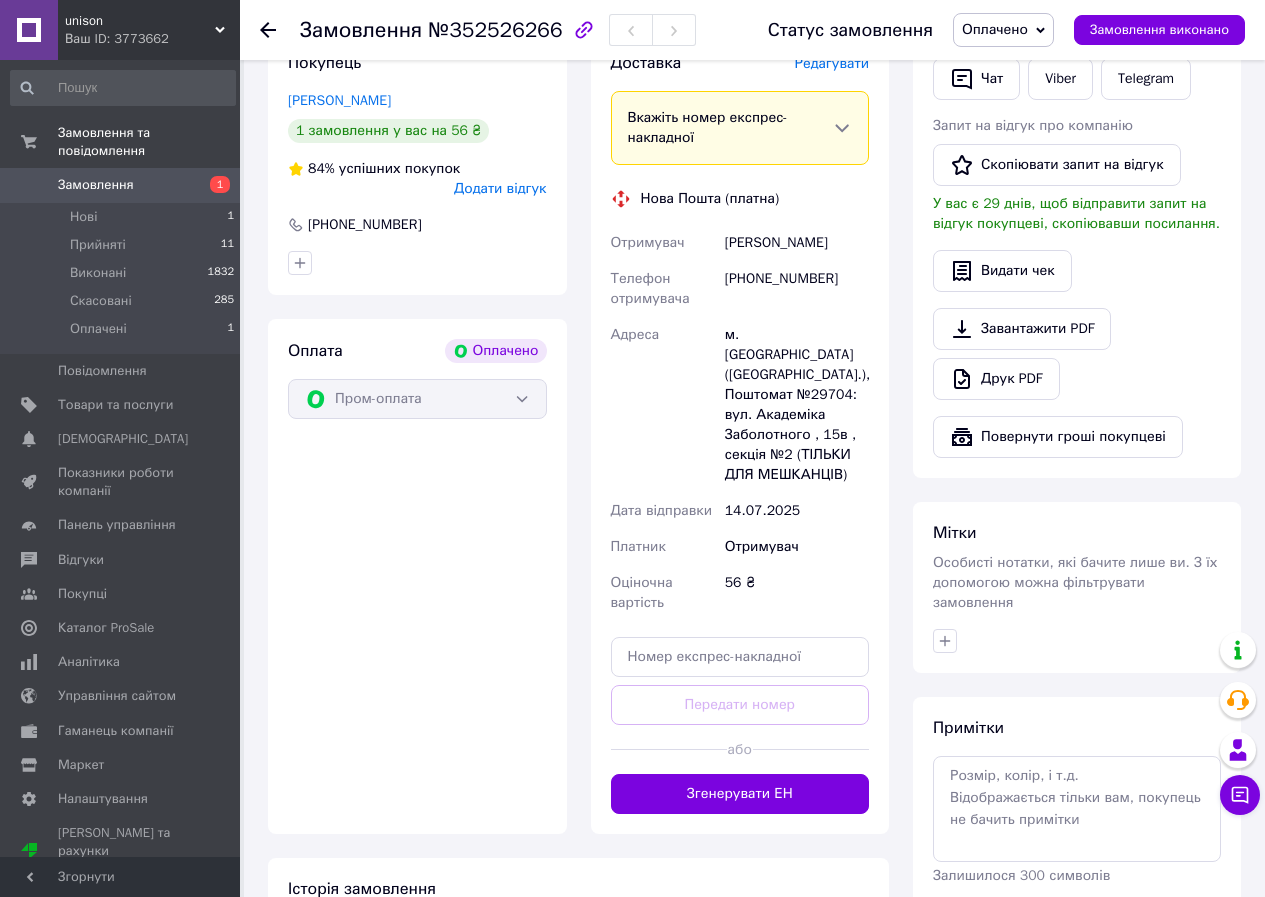 scroll, scrollTop: 1100, scrollLeft: 0, axis: vertical 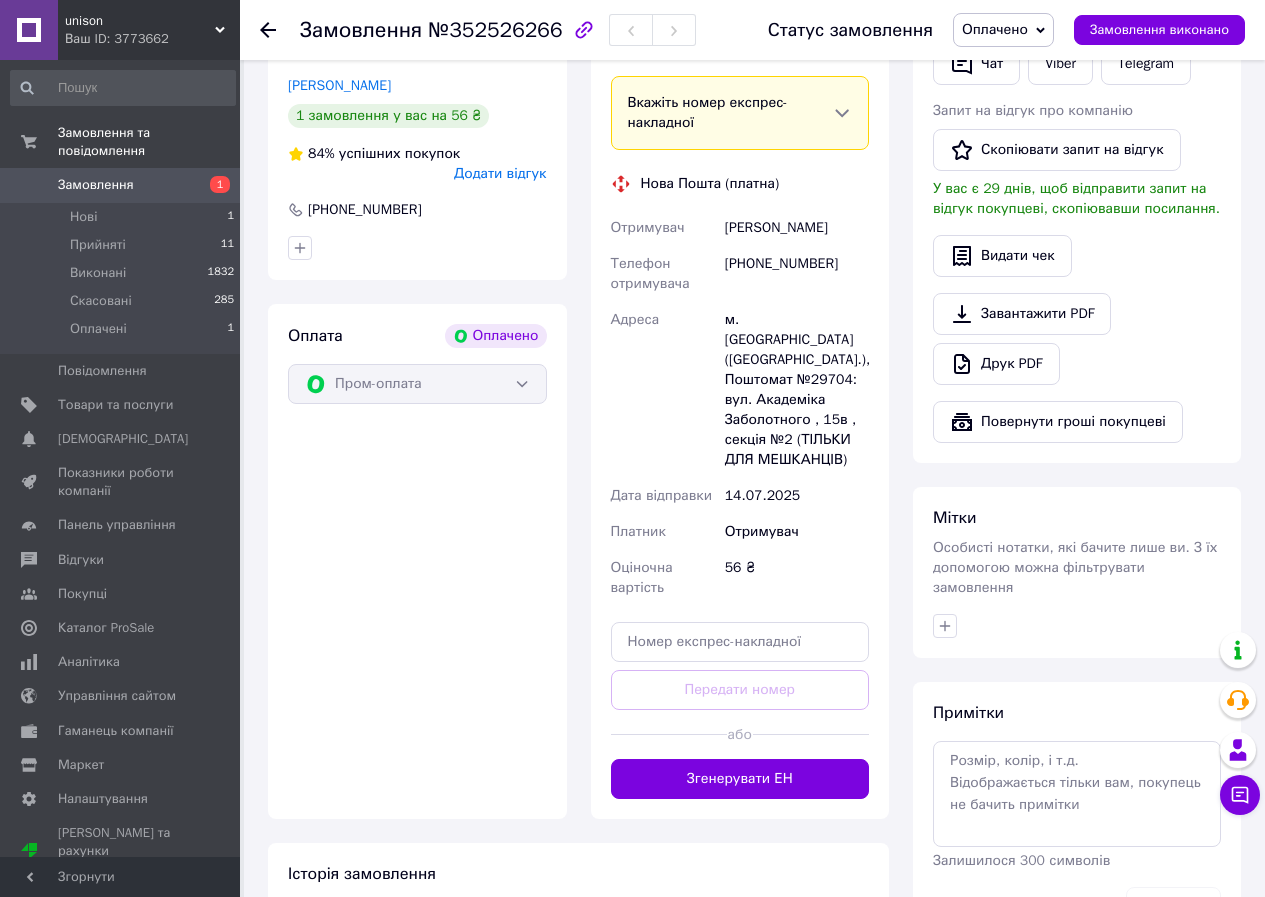 click on "Згенерувати ЕН" at bounding box center [740, 779] 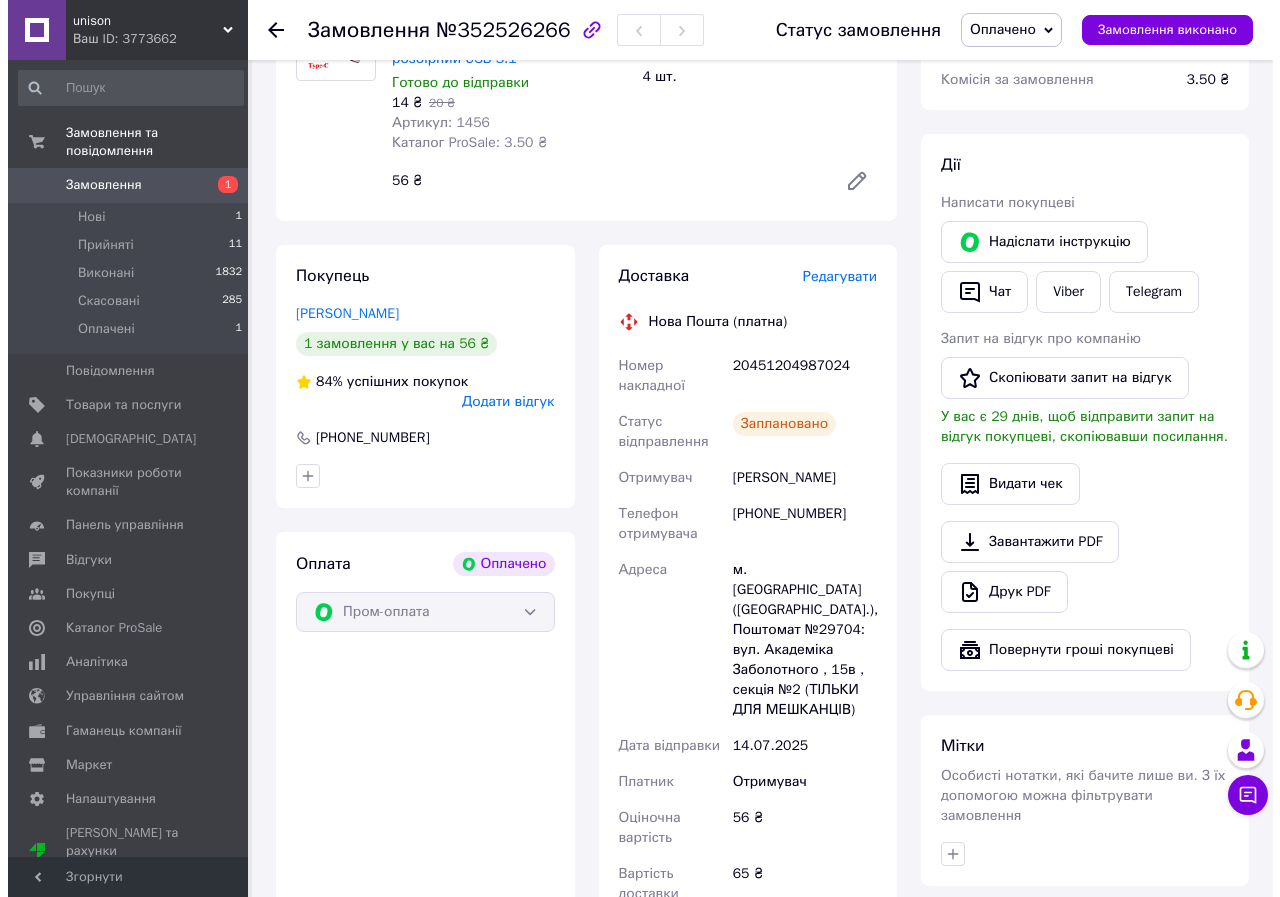 scroll, scrollTop: 700, scrollLeft: 0, axis: vertical 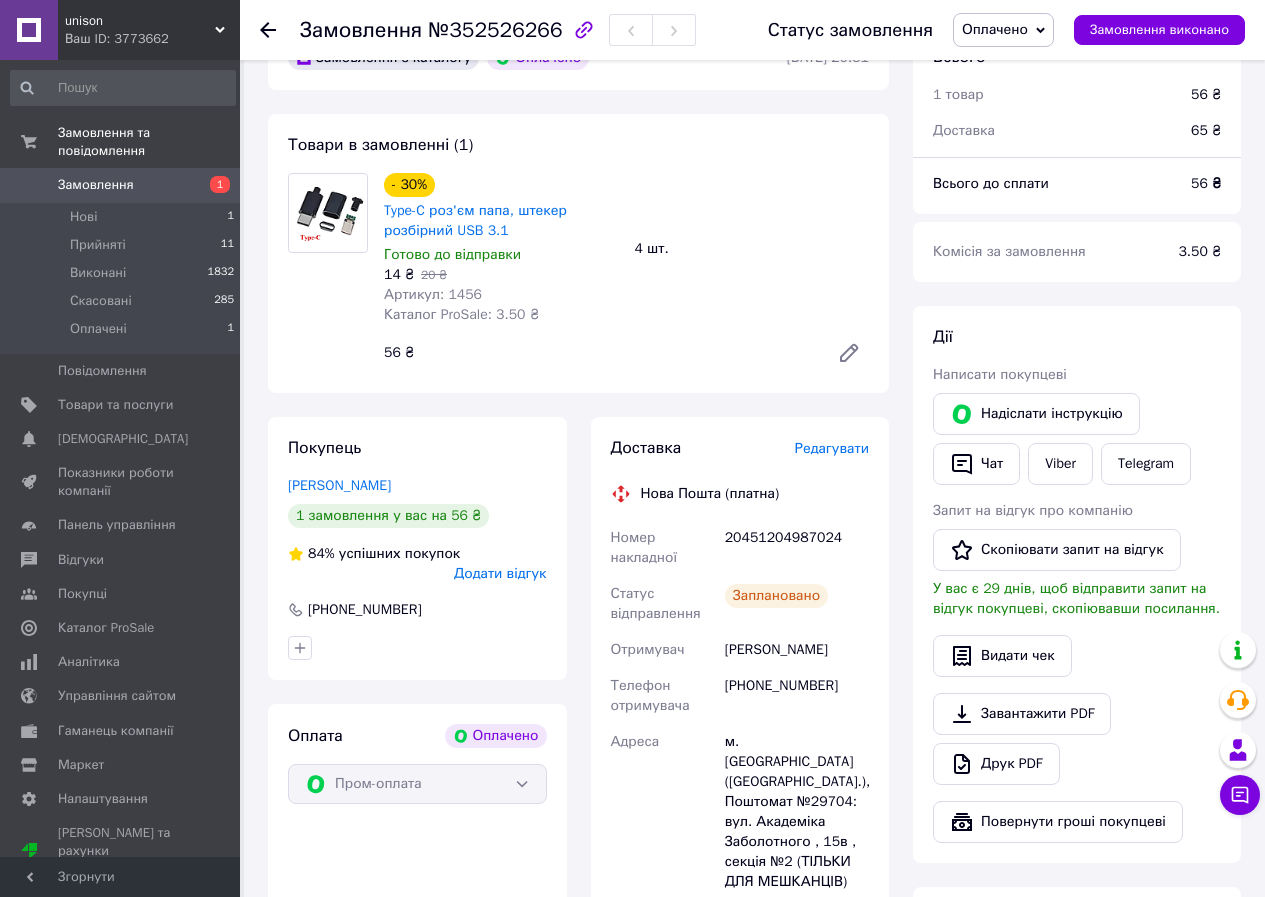 click on "Редагувати" at bounding box center [832, 448] 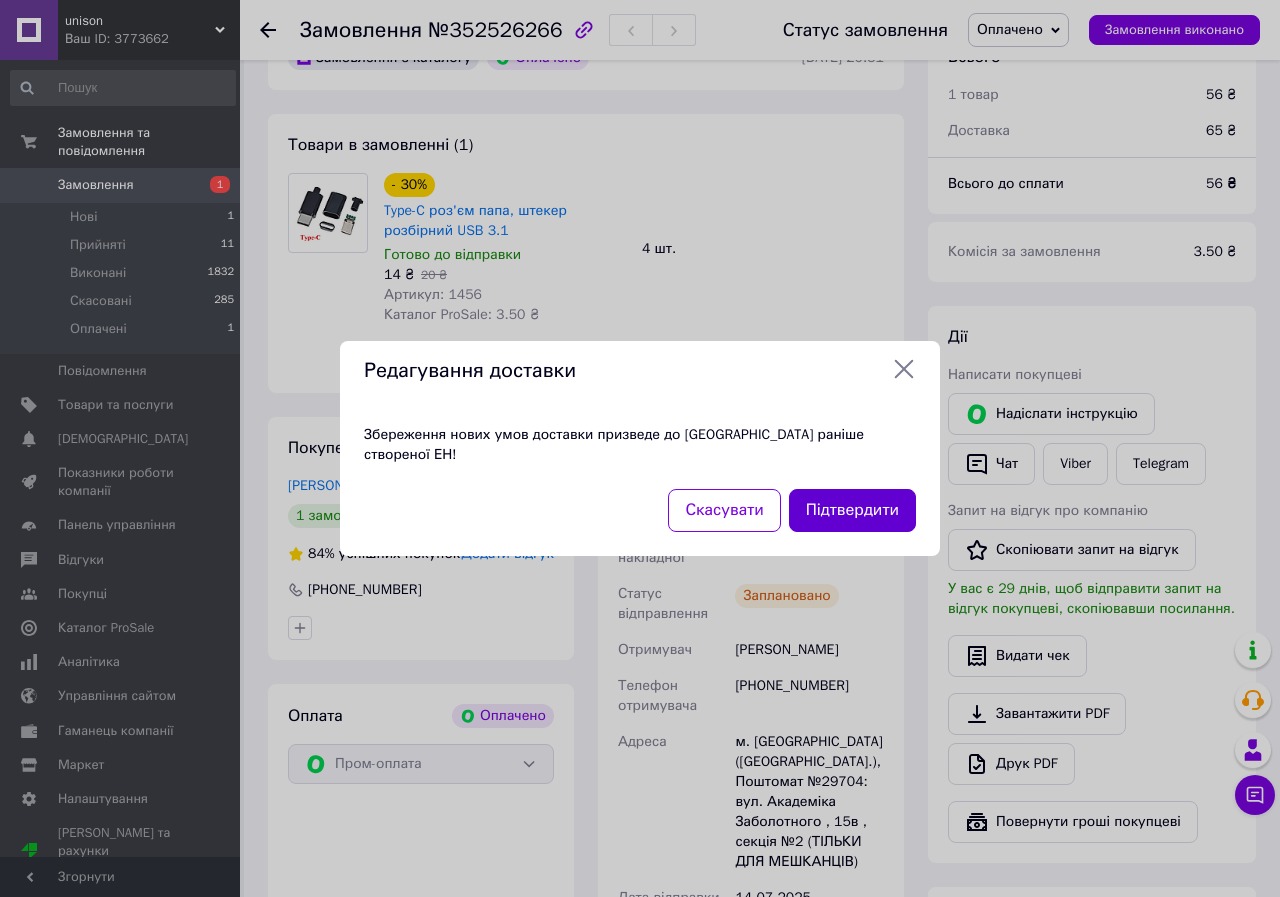 click on "Підтвердити" at bounding box center (852, 510) 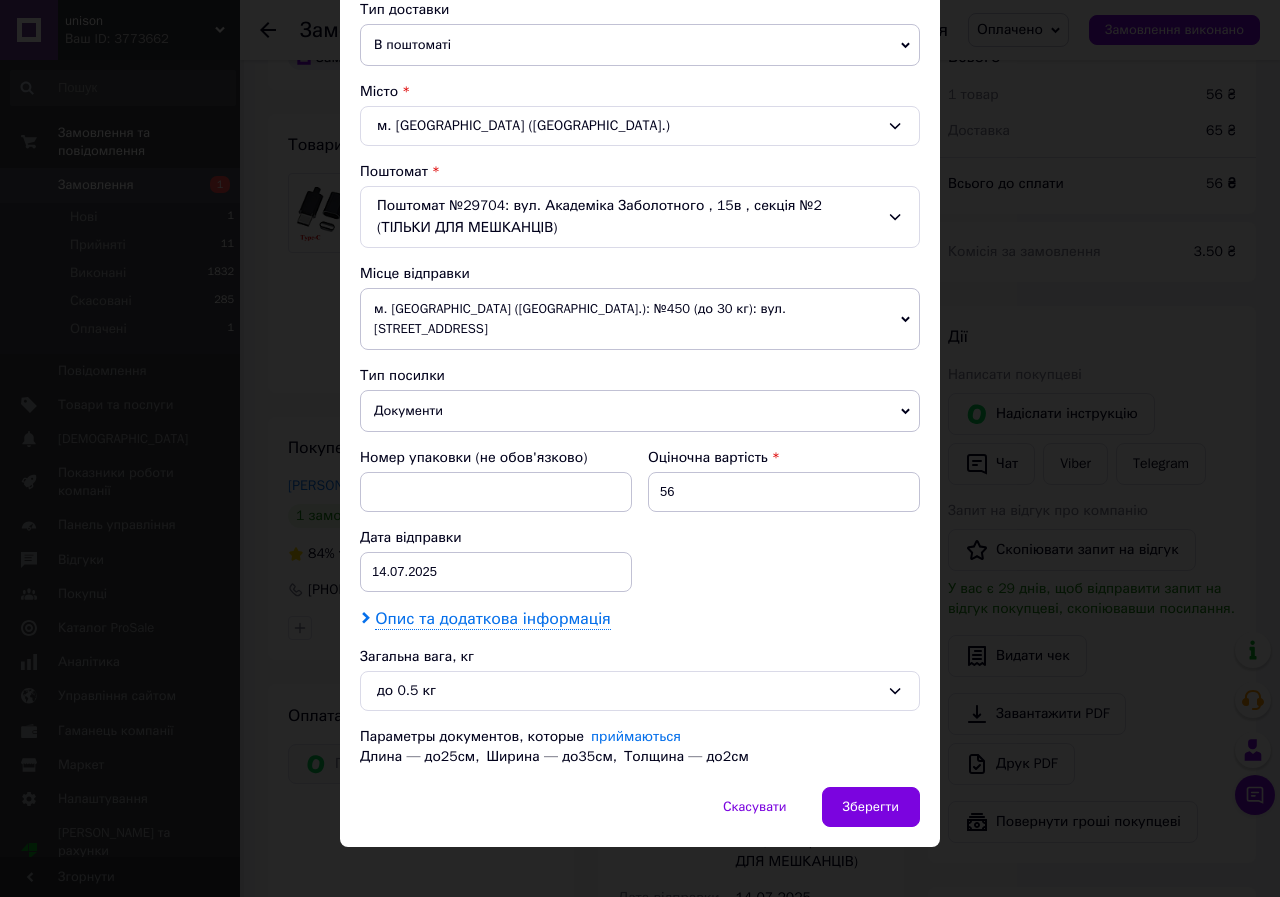scroll, scrollTop: 273, scrollLeft: 0, axis: vertical 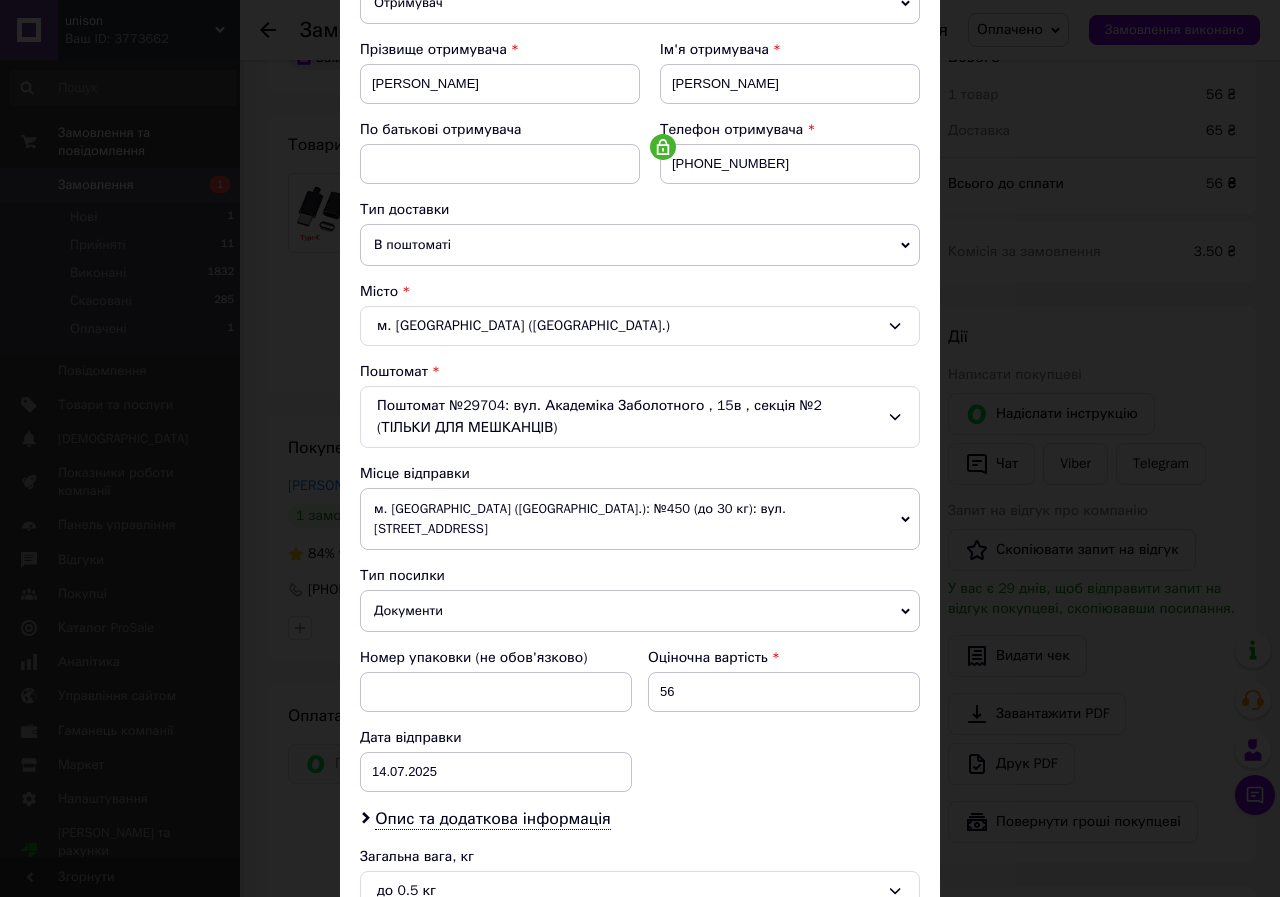 click 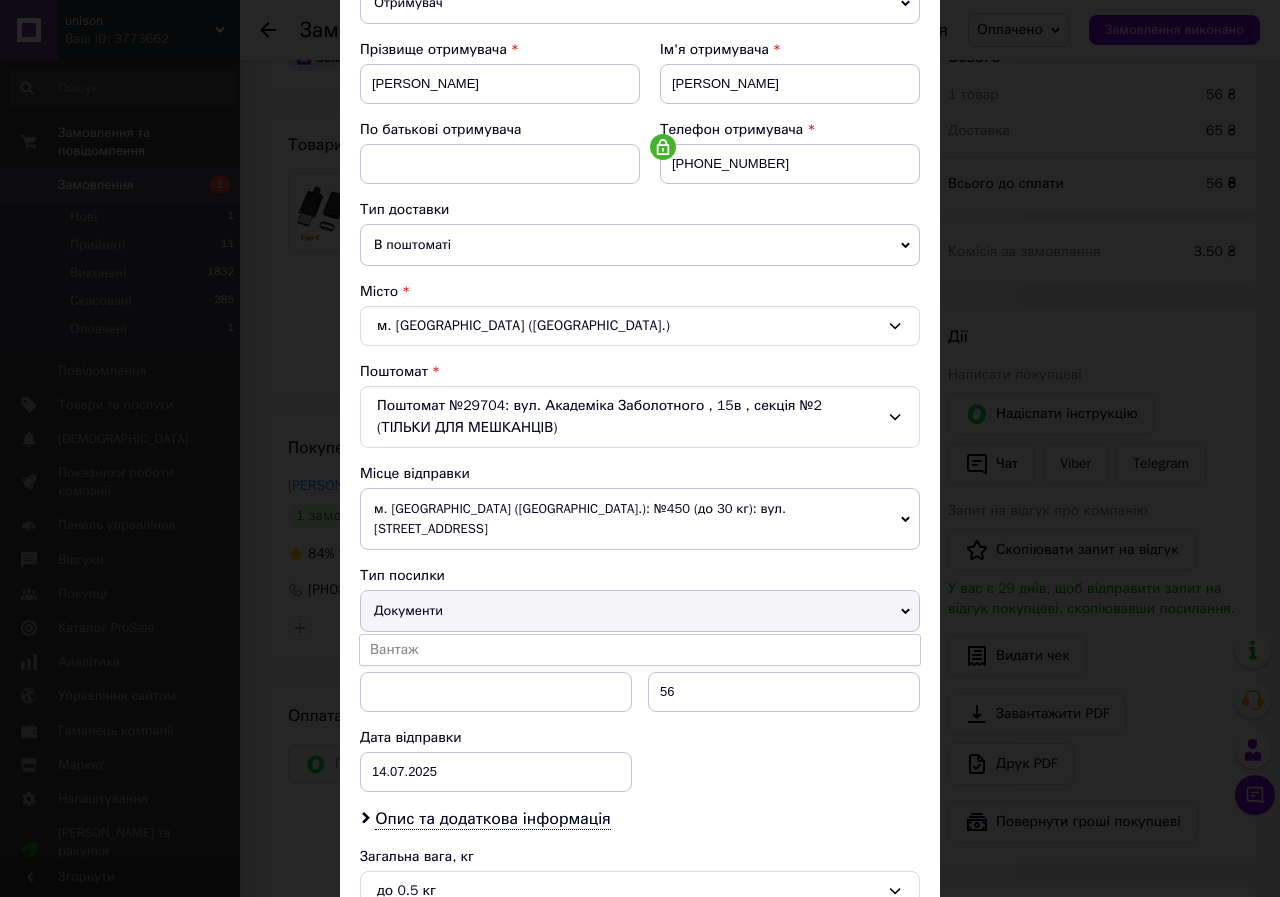click on "Вантаж" at bounding box center (640, 650) 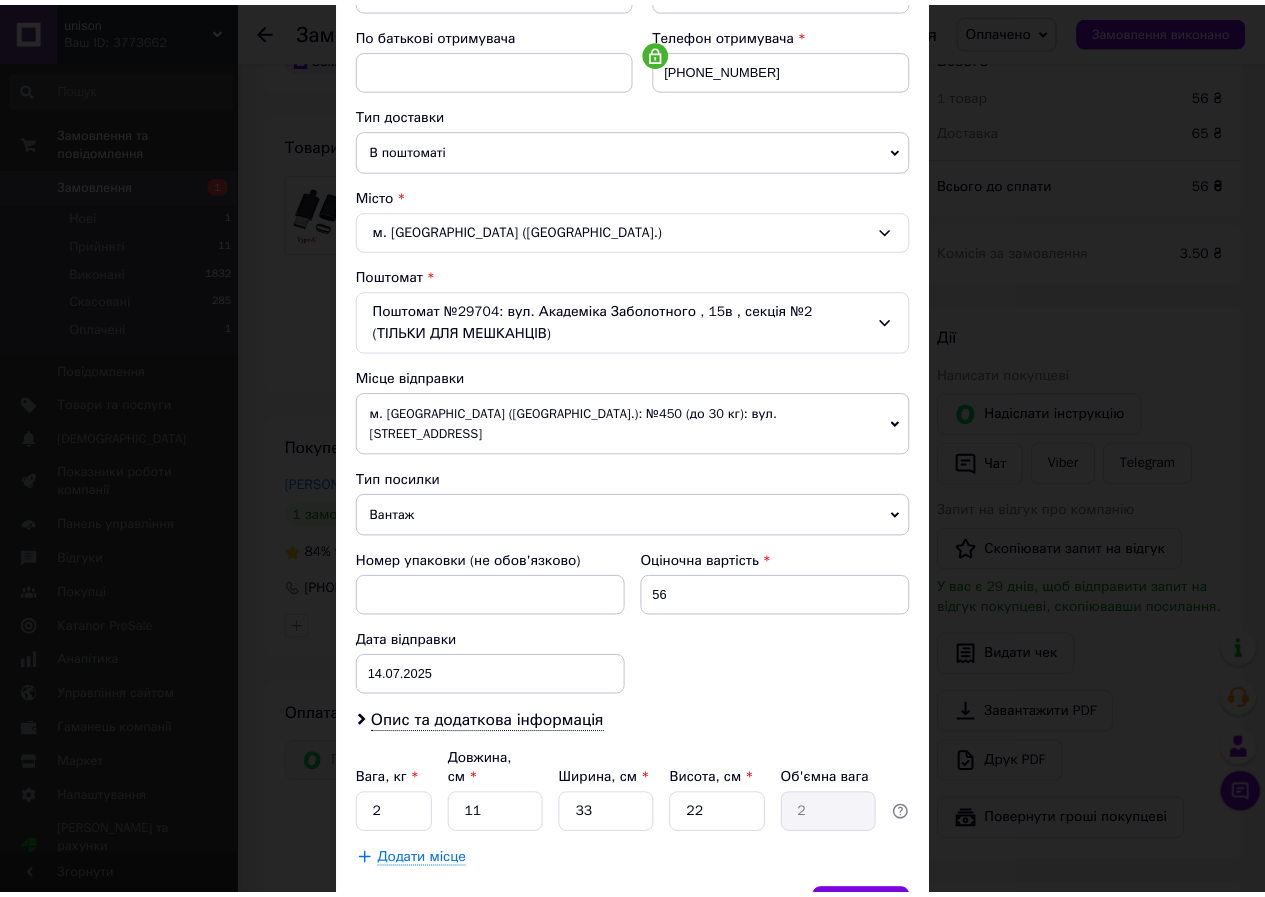 scroll, scrollTop: 453, scrollLeft: 0, axis: vertical 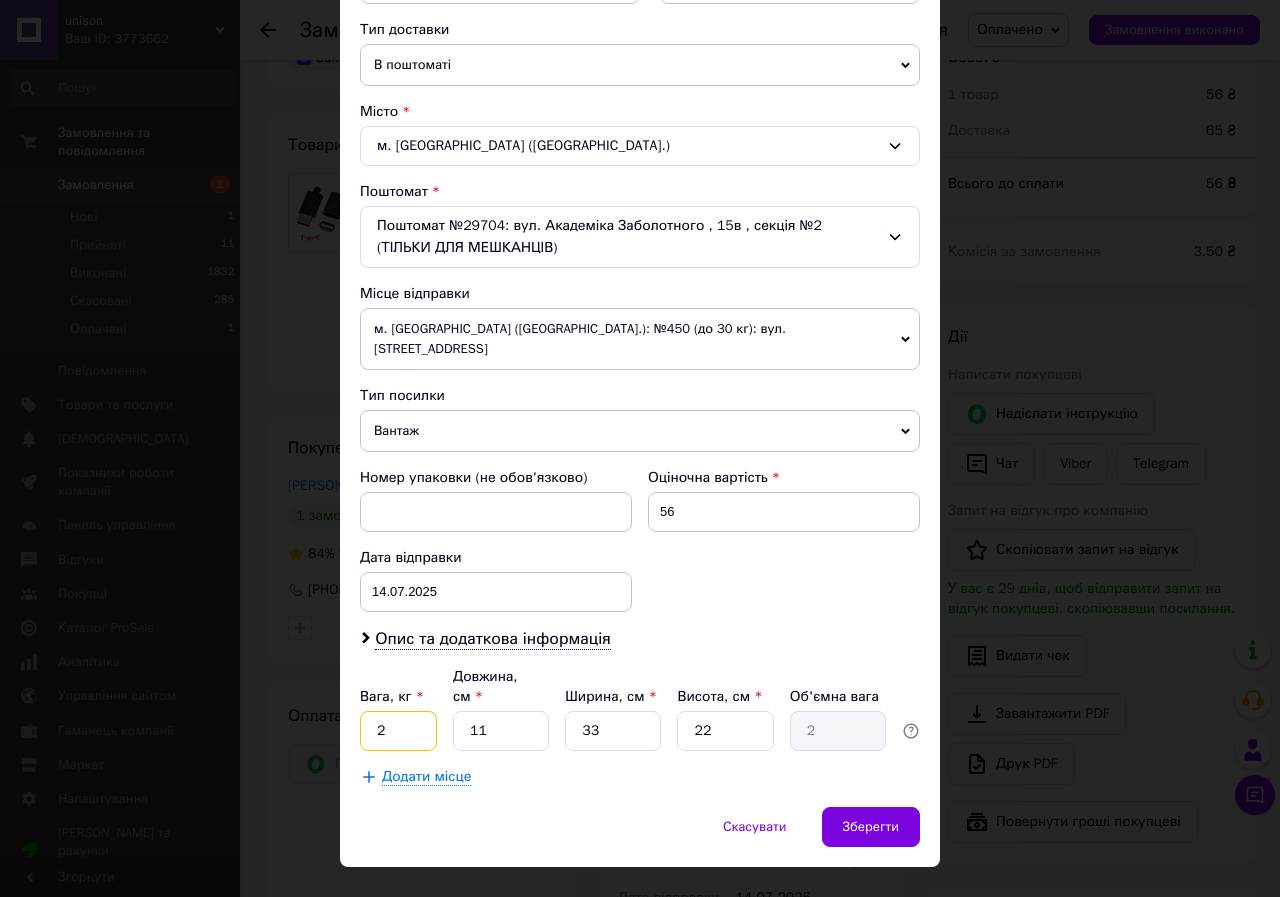 click on "2" at bounding box center (398, 731) 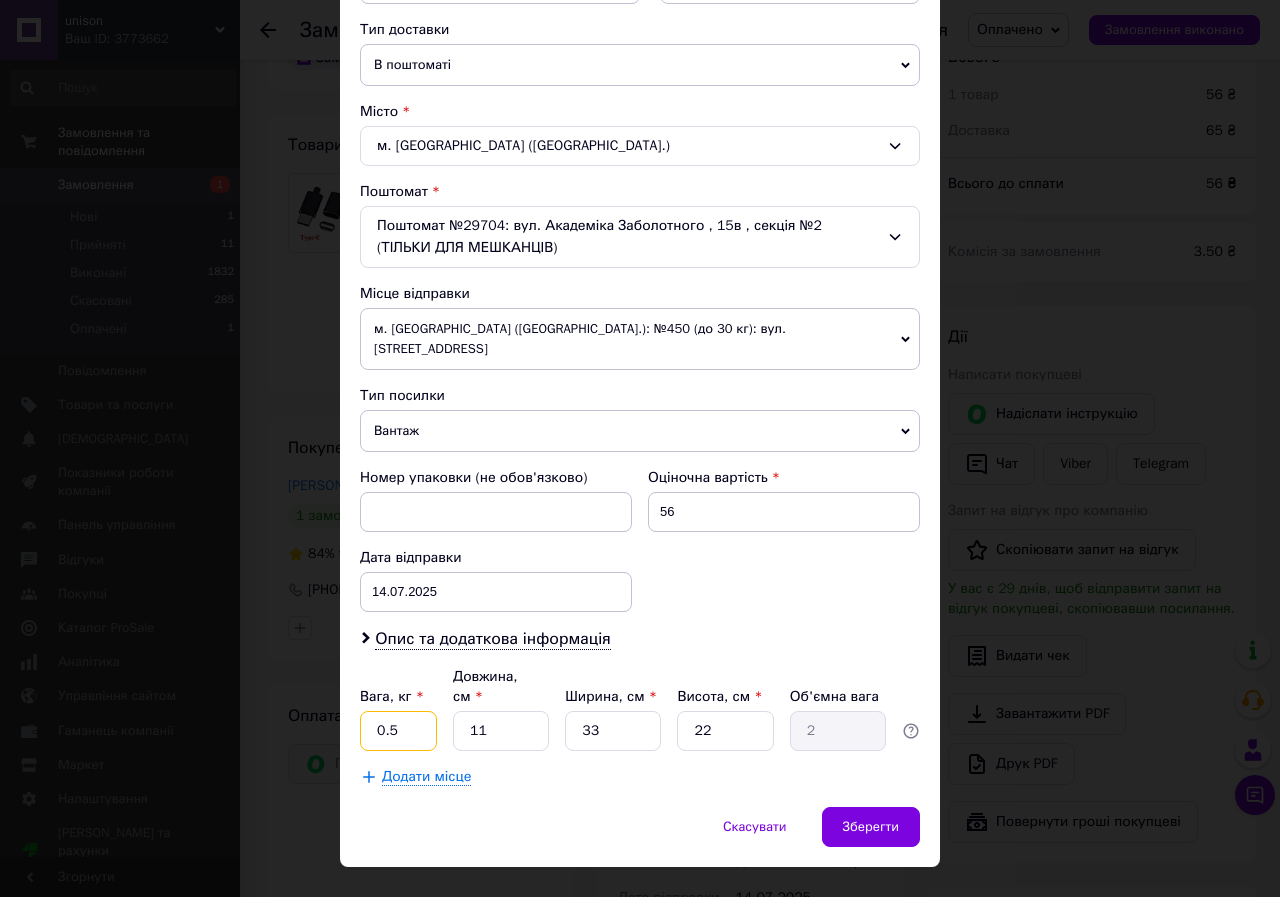 type on "0.5" 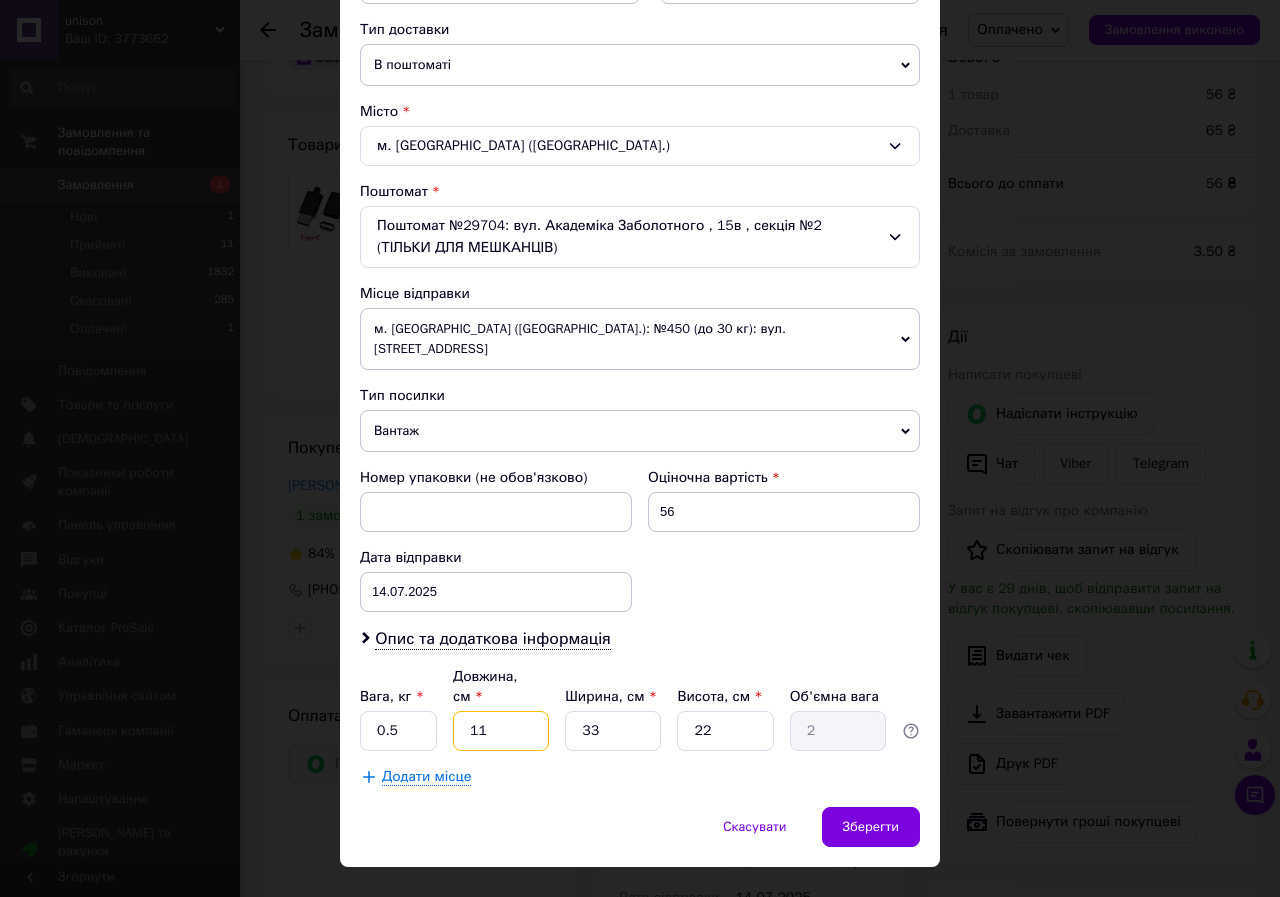 click on "11" at bounding box center (501, 731) 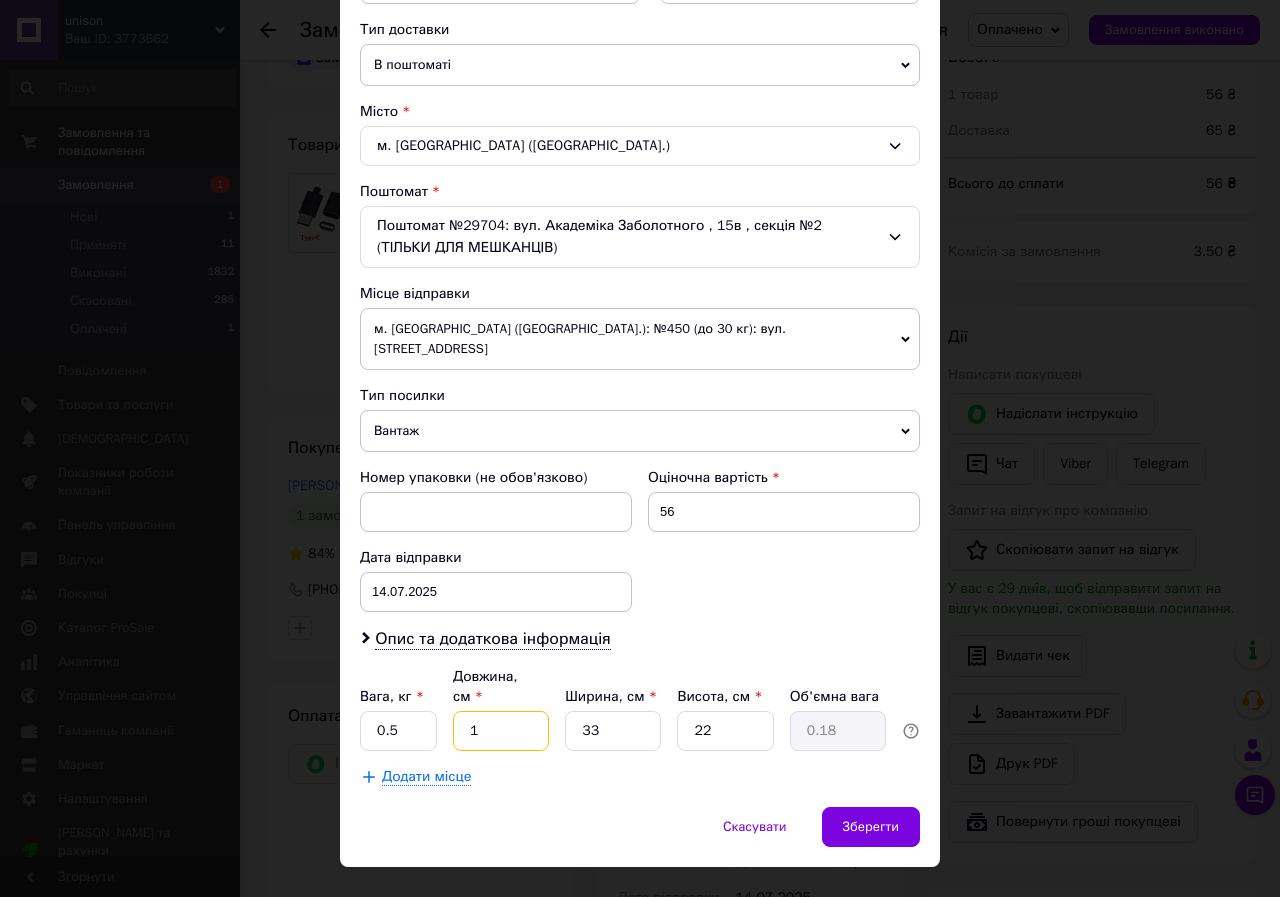 type 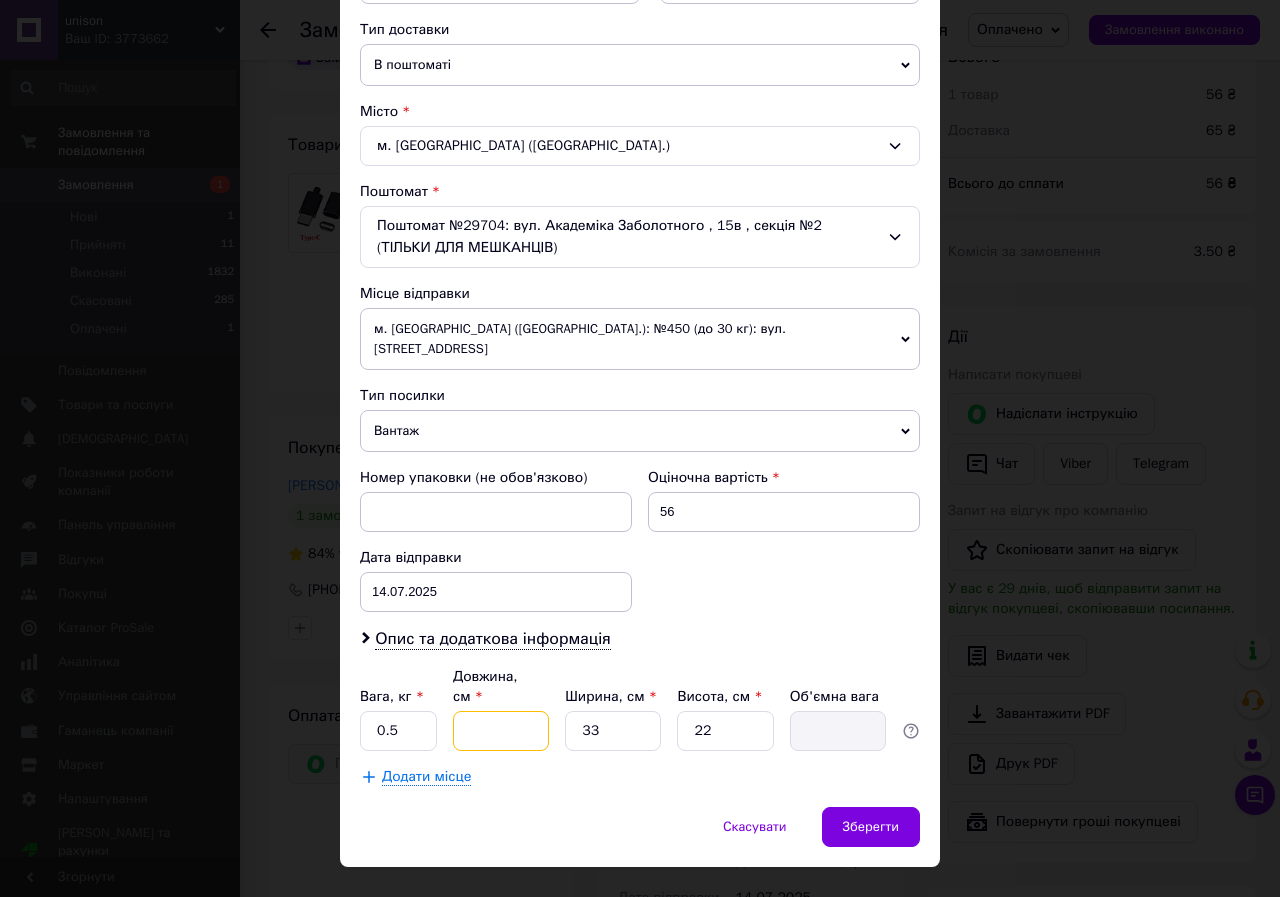 type on "3" 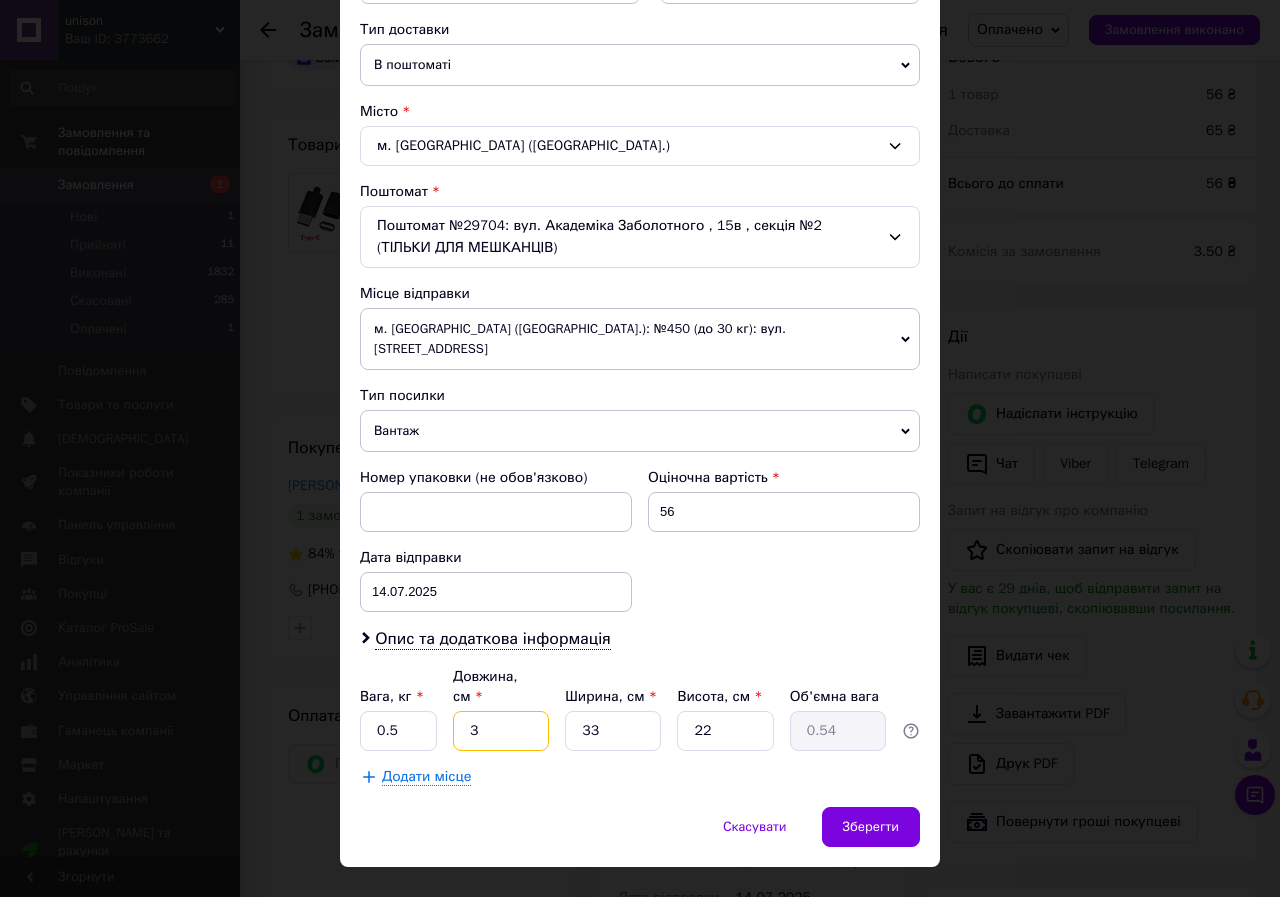 type on "32" 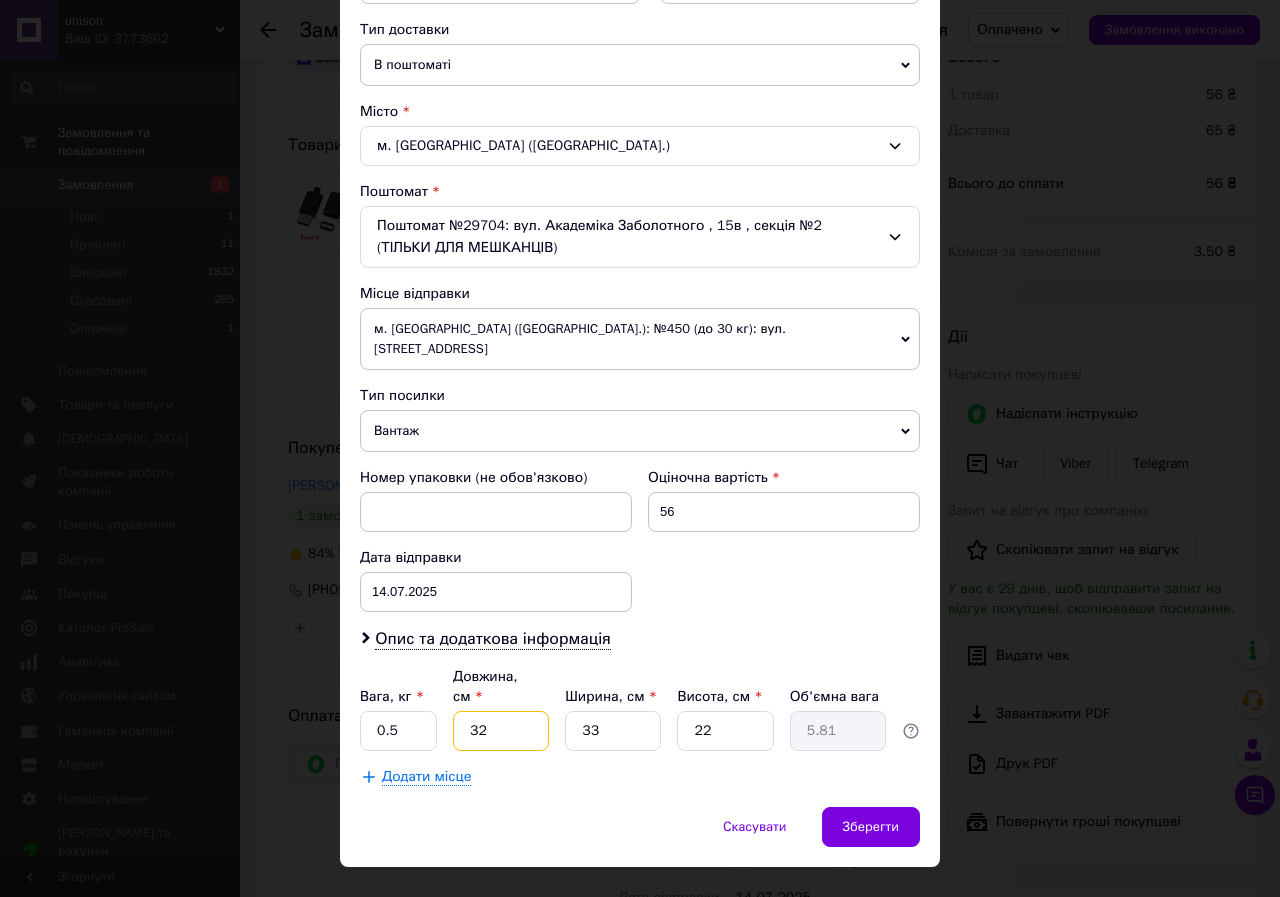 type on "32" 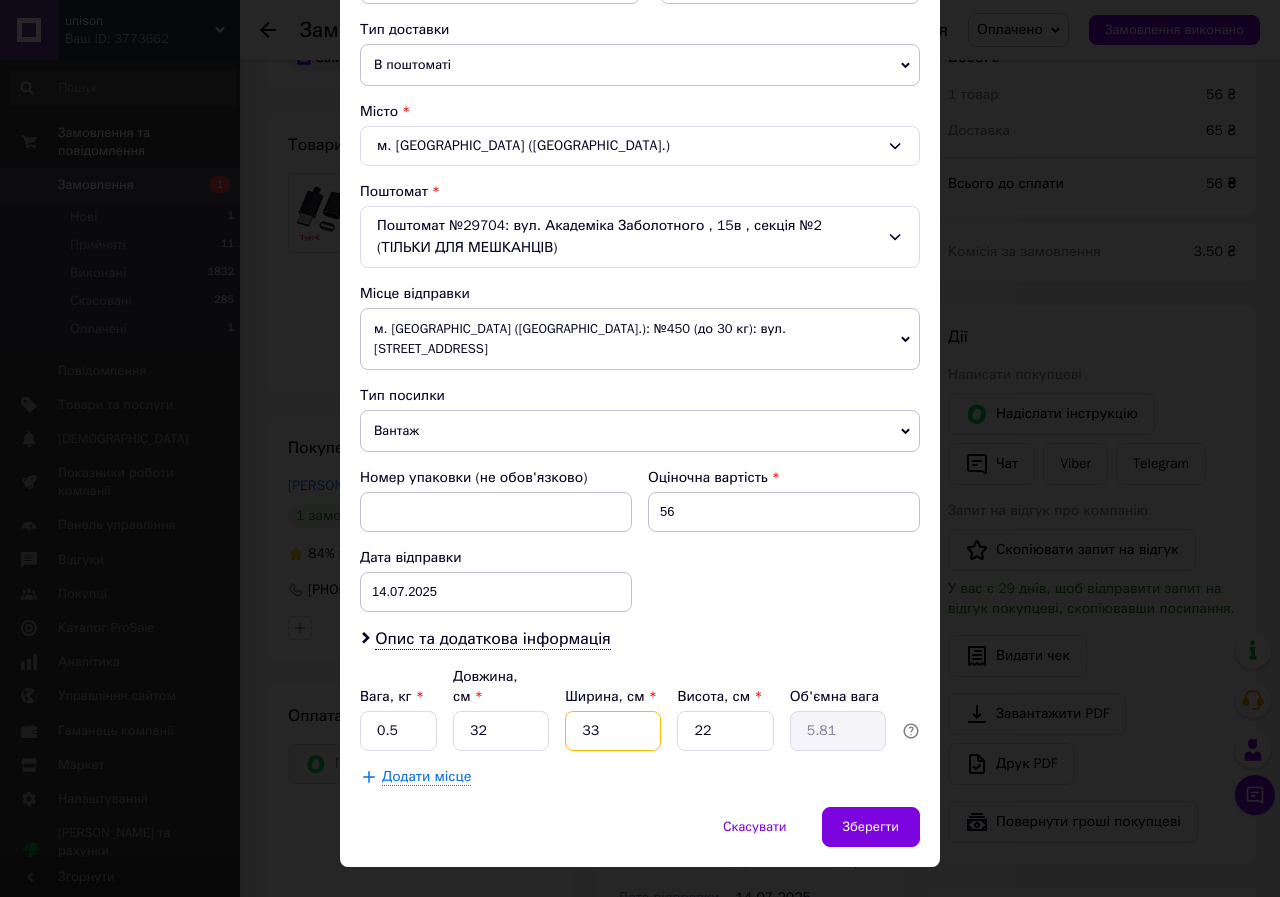 click on "33" at bounding box center (613, 731) 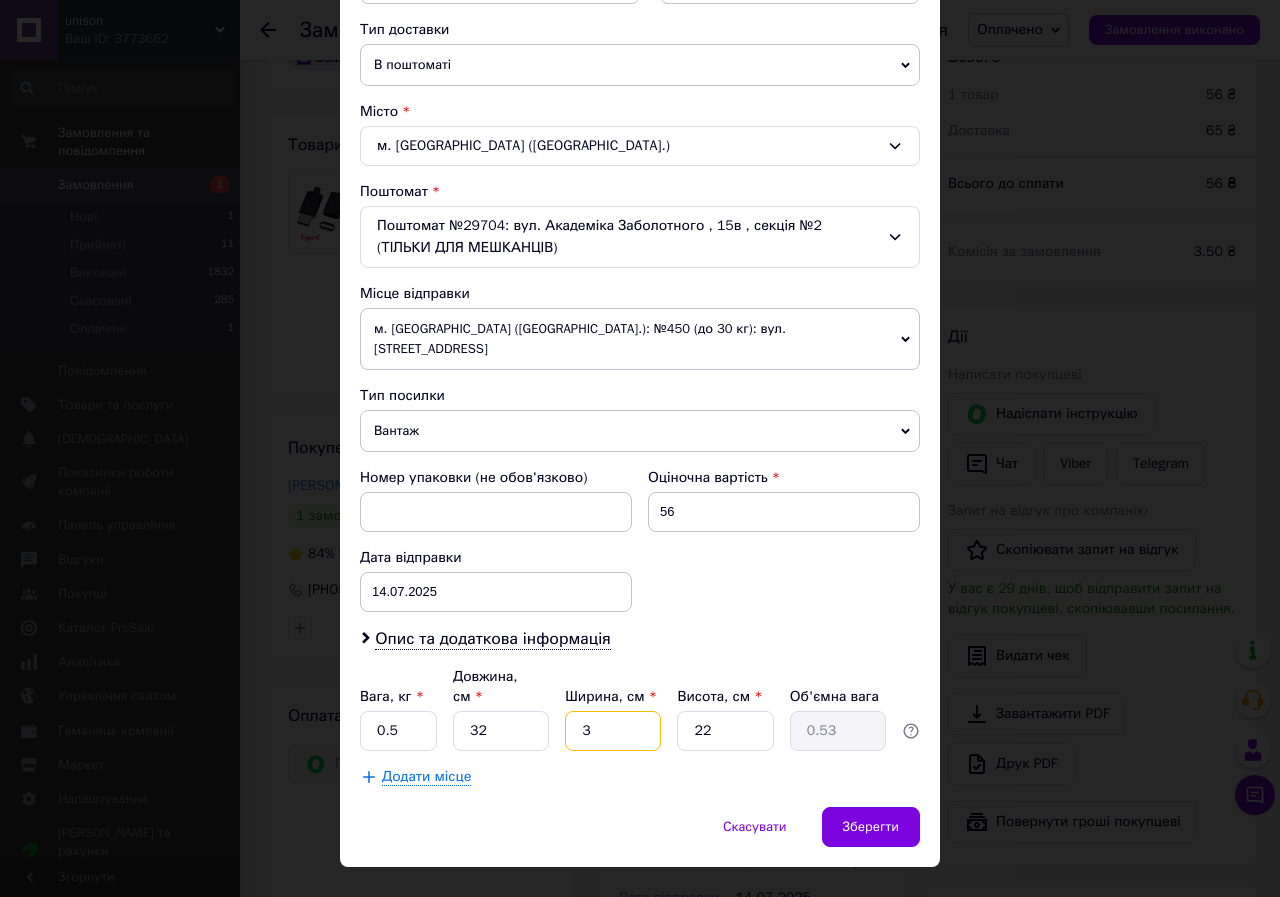 type on "23" 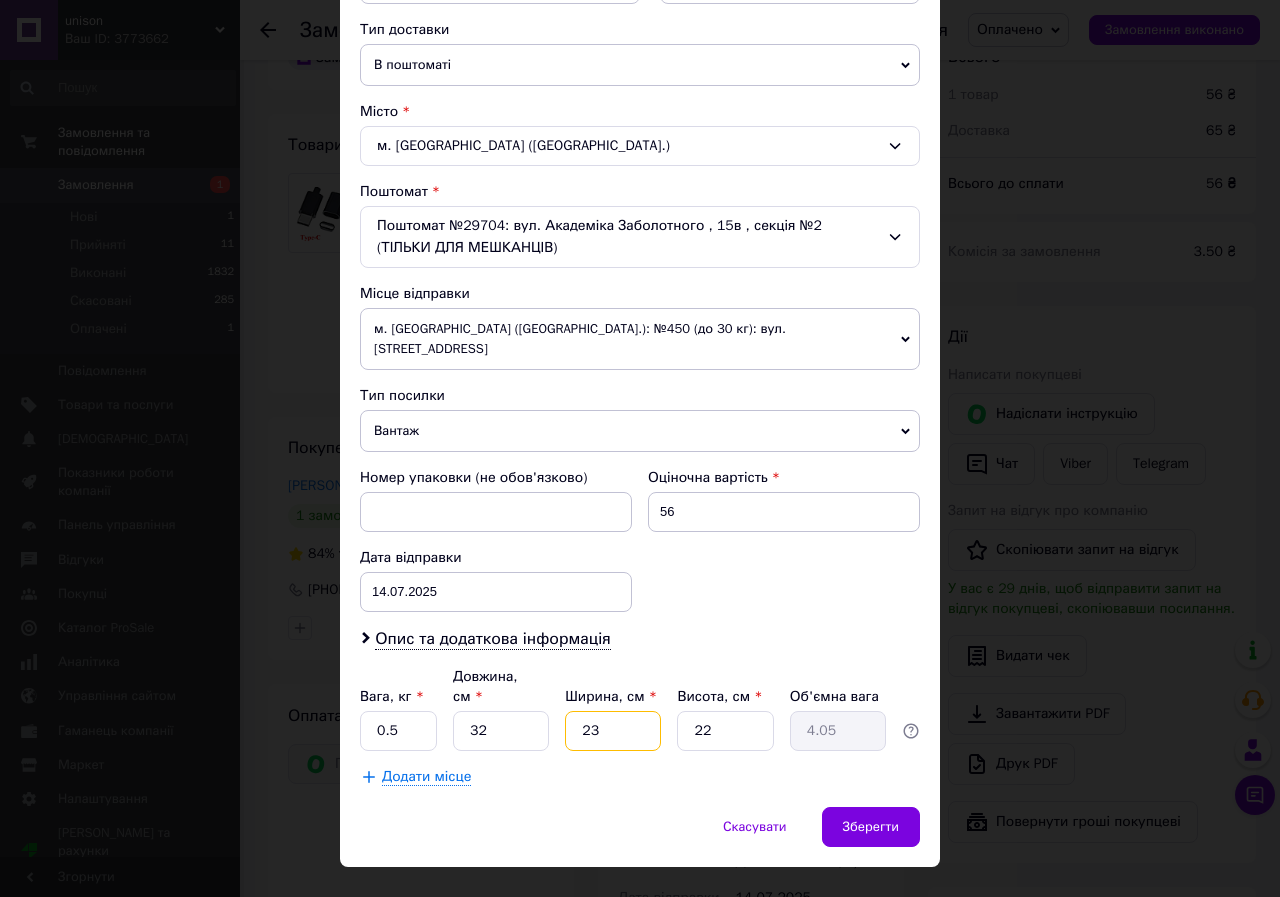 type on "23" 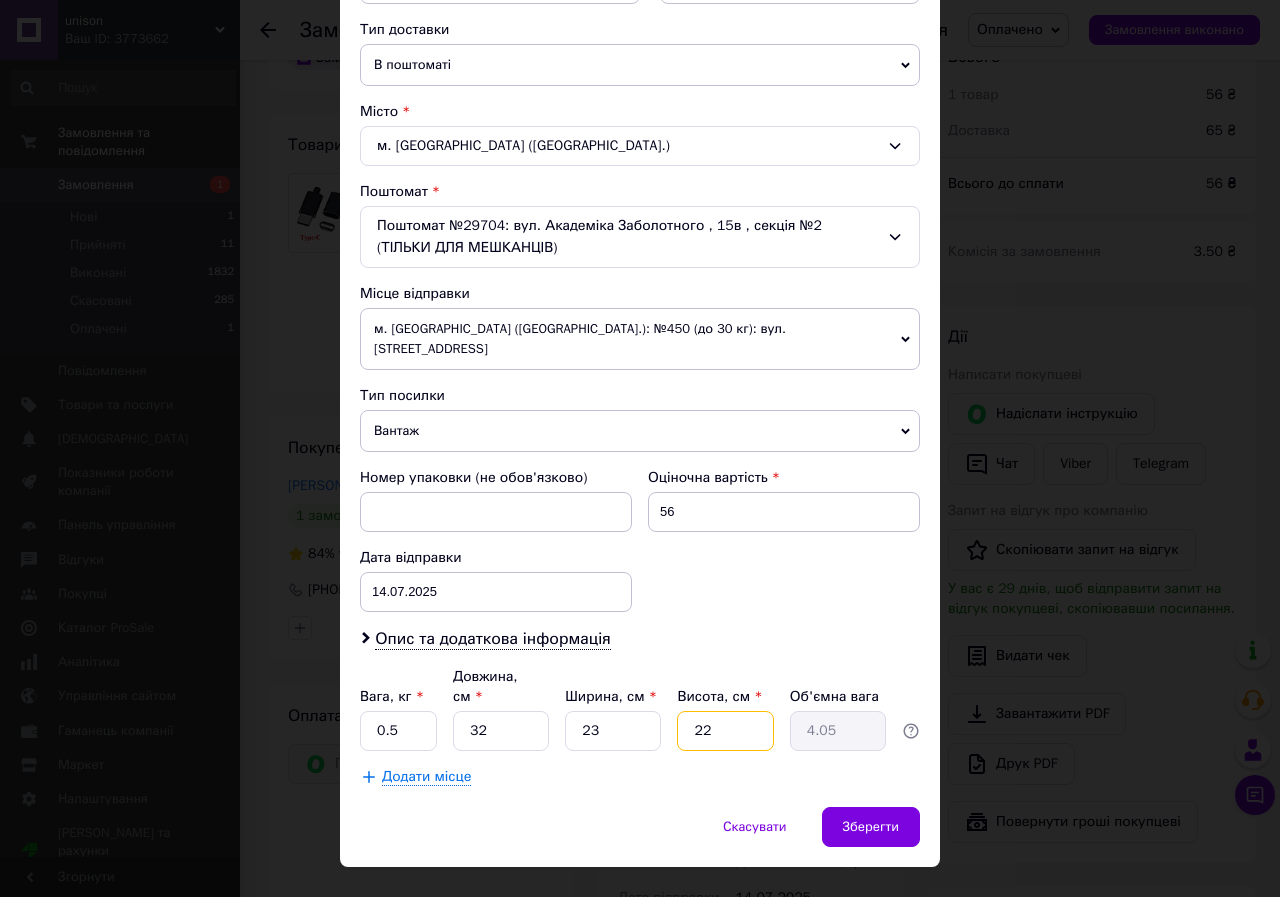 click on "22" at bounding box center [725, 731] 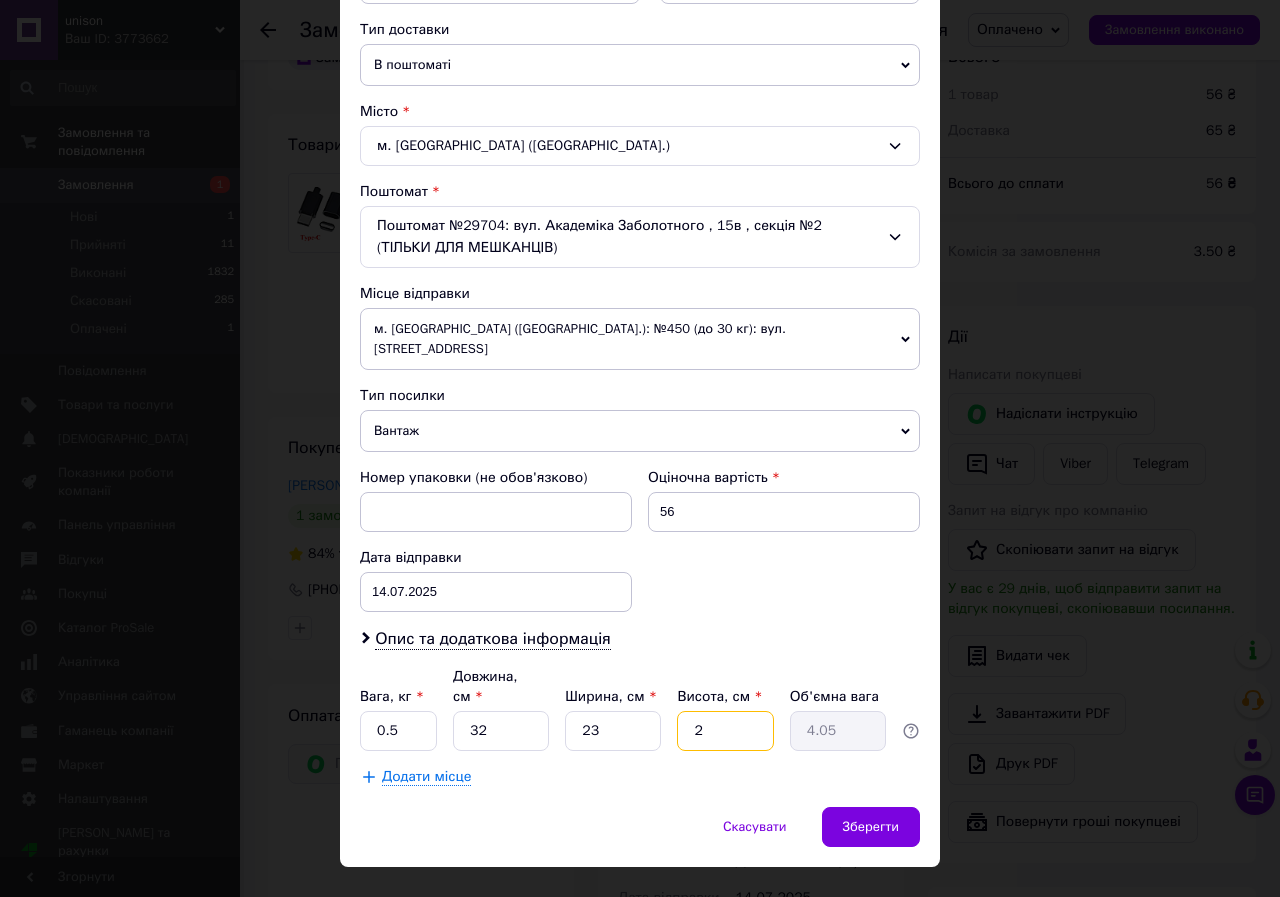 type on "0.37" 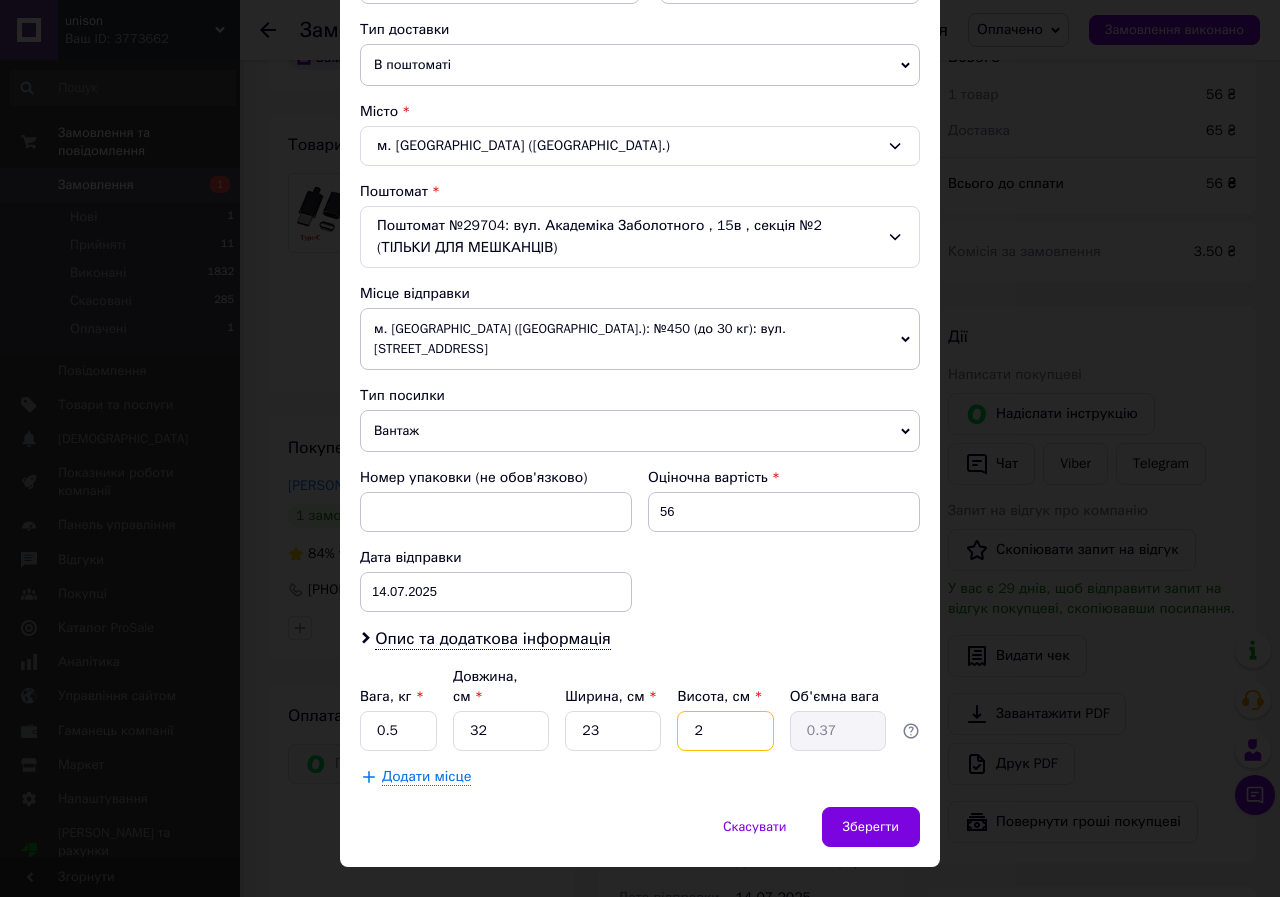 type on "2" 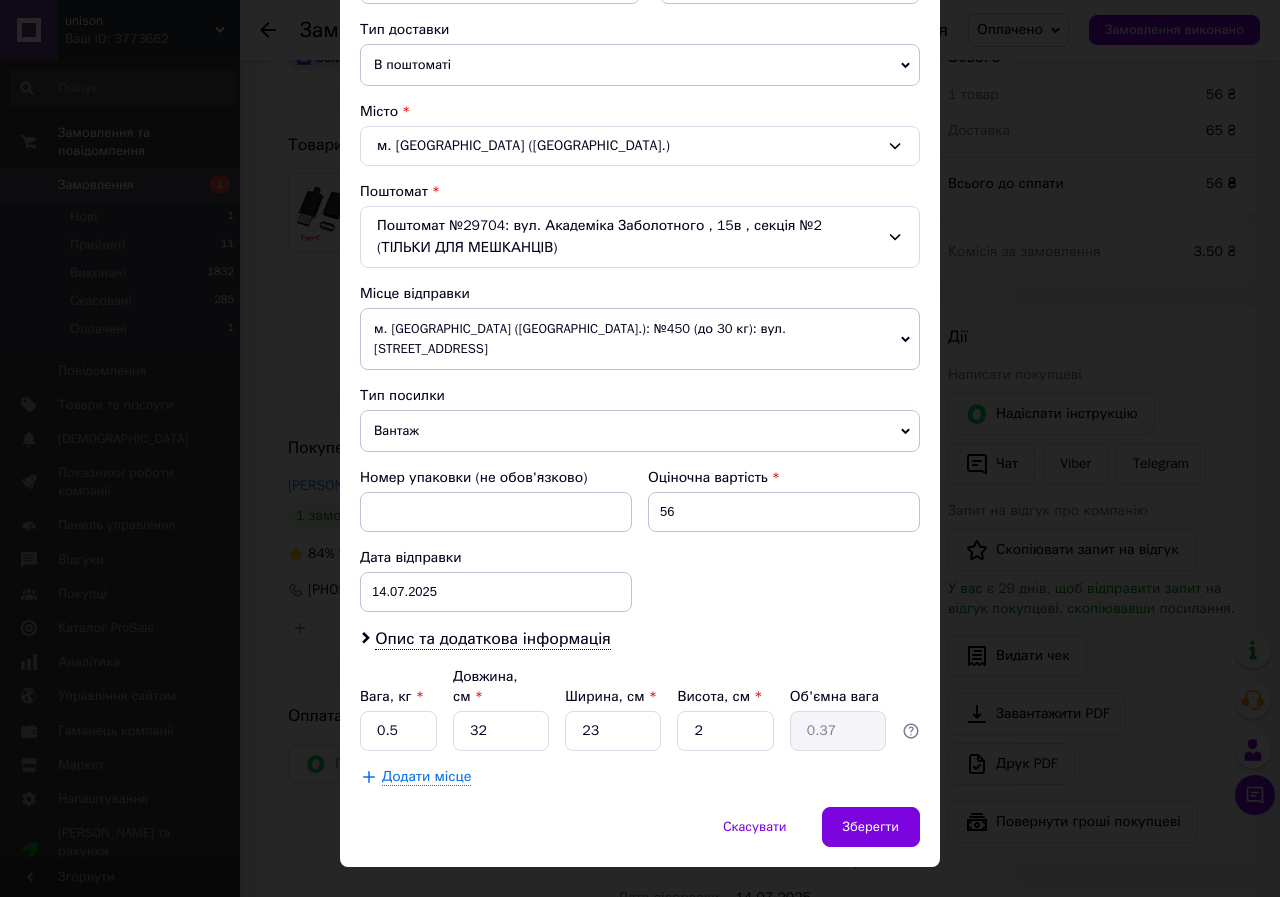 click on "Скасувати   Зберегти" at bounding box center (640, 837) 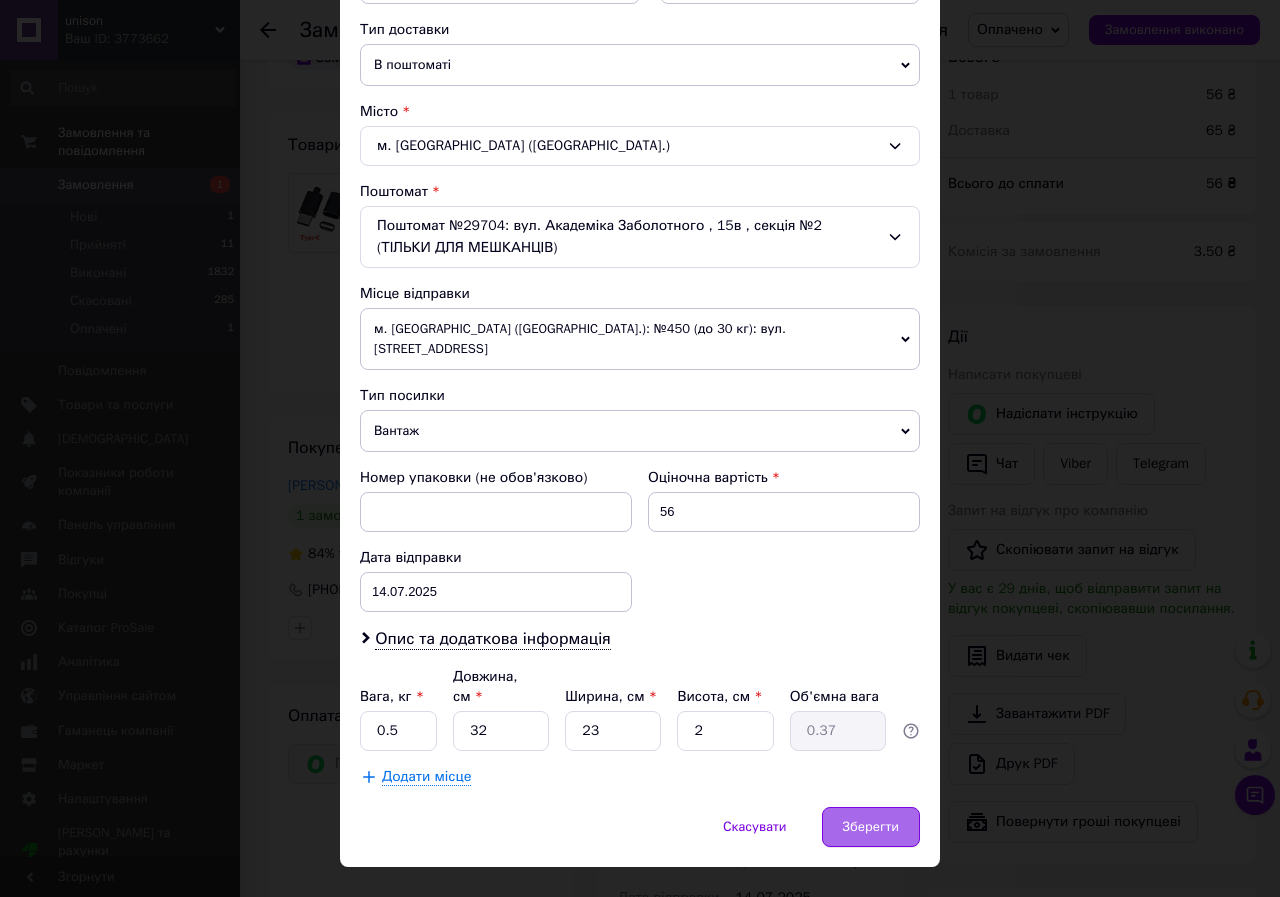 click on "Зберегти" at bounding box center (871, 827) 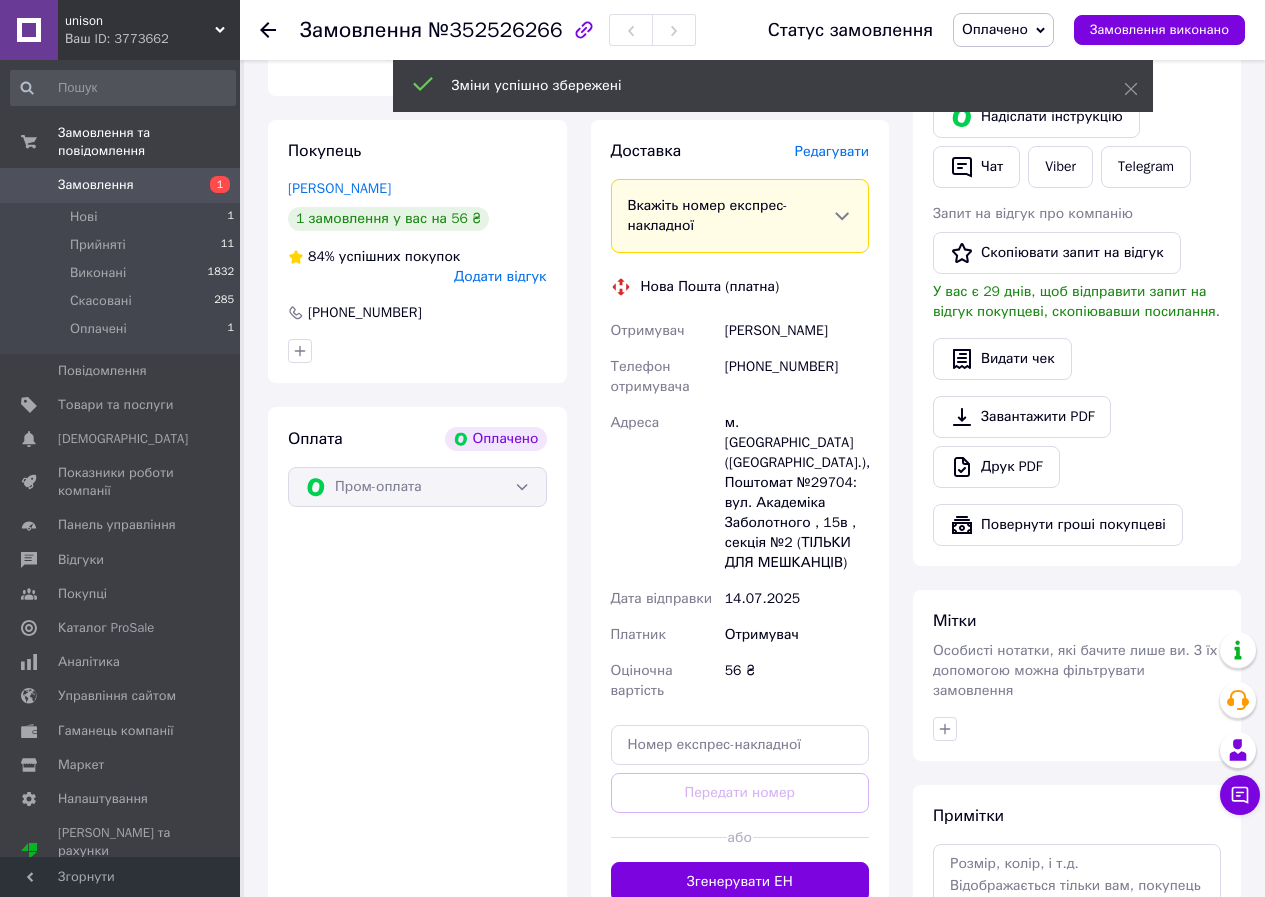 scroll, scrollTop: 1100, scrollLeft: 0, axis: vertical 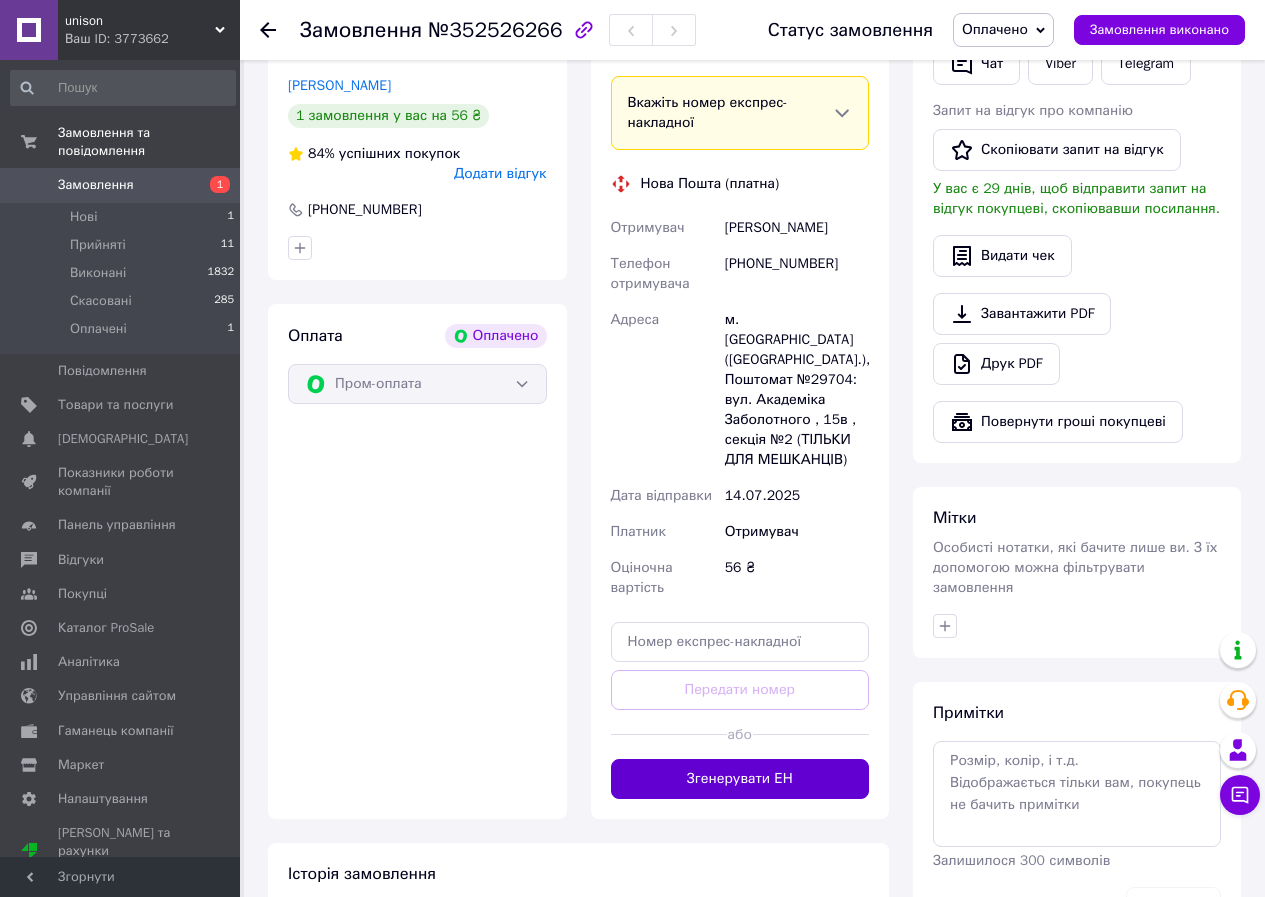 click on "Згенерувати ЕН" at bounding box center (740, 779) 